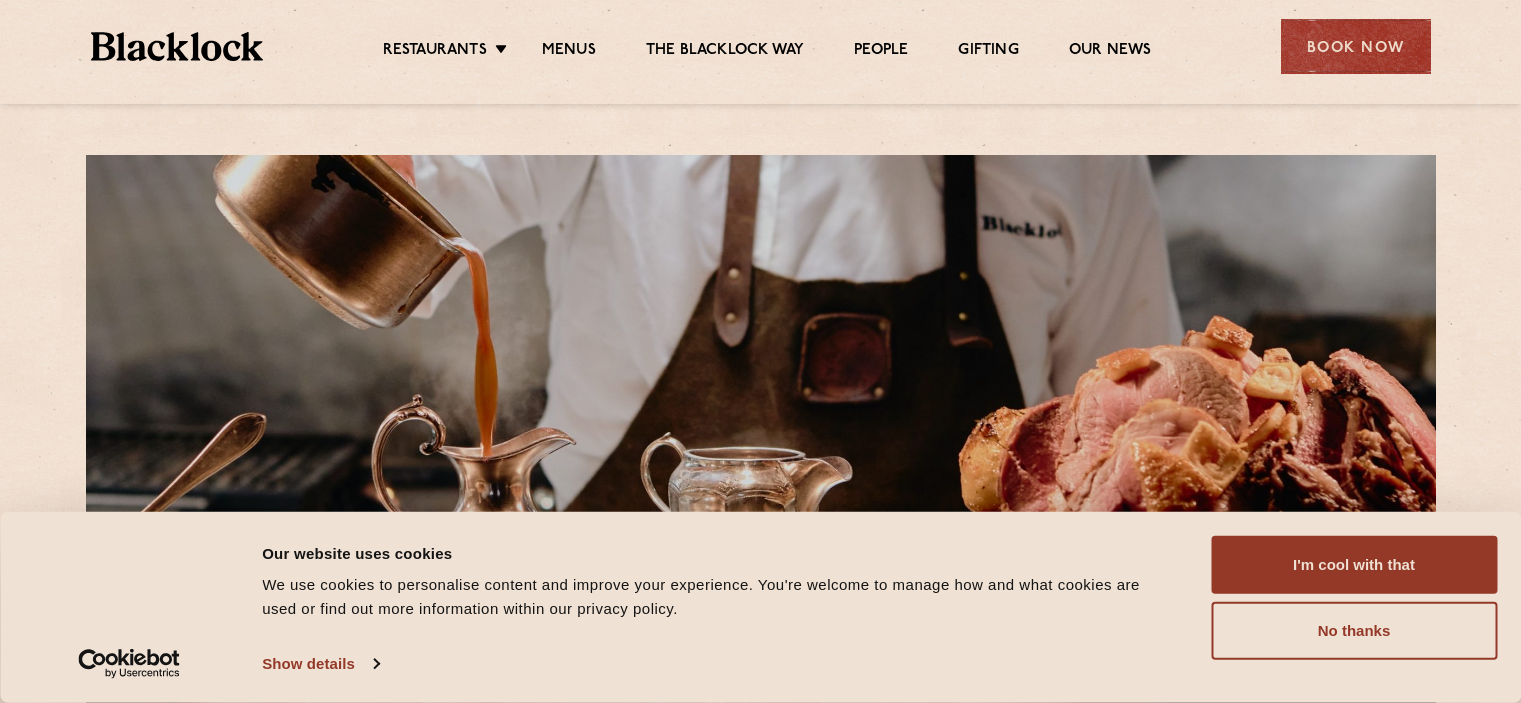 scroll, scrollTop: 0, scrollLeft: 0, axis: both 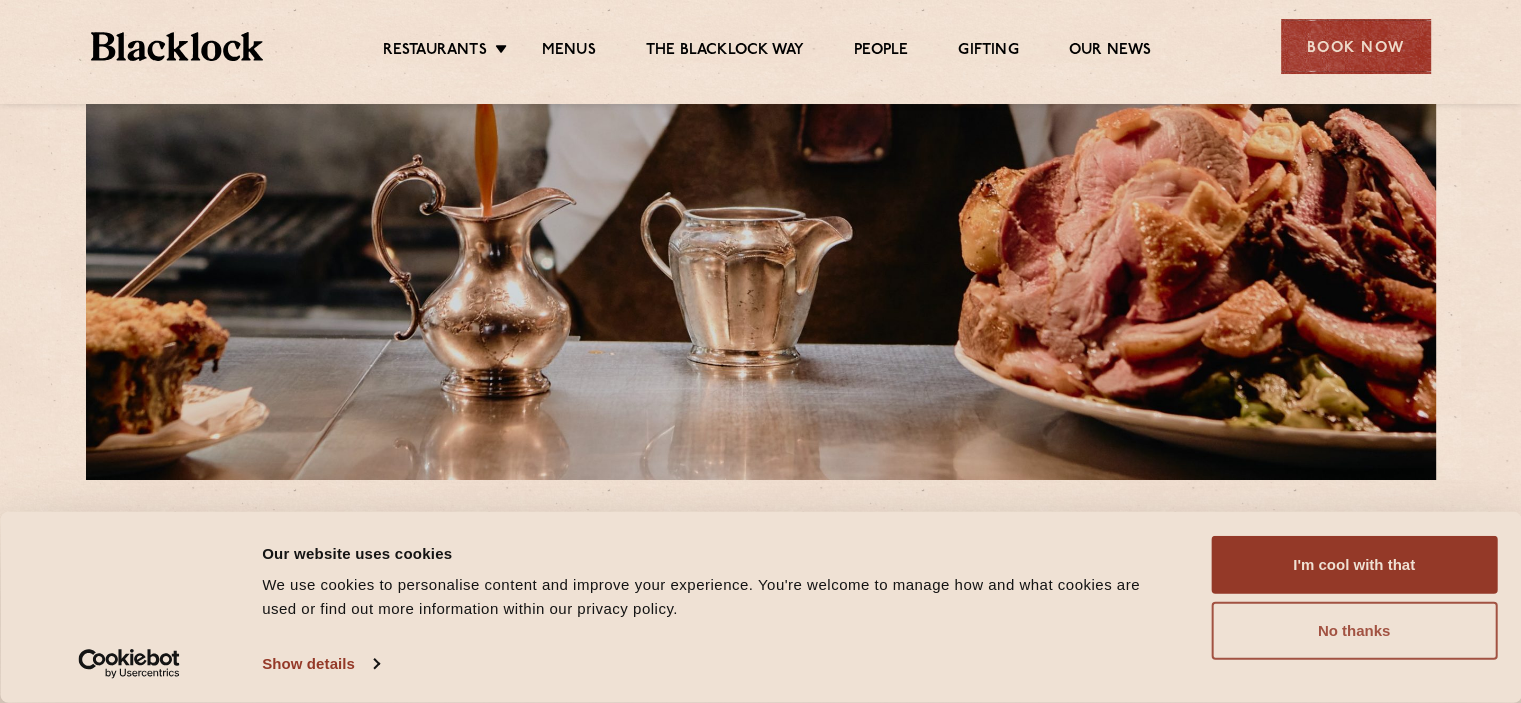 click on "No thanks" at bounding box center [1354, 631] 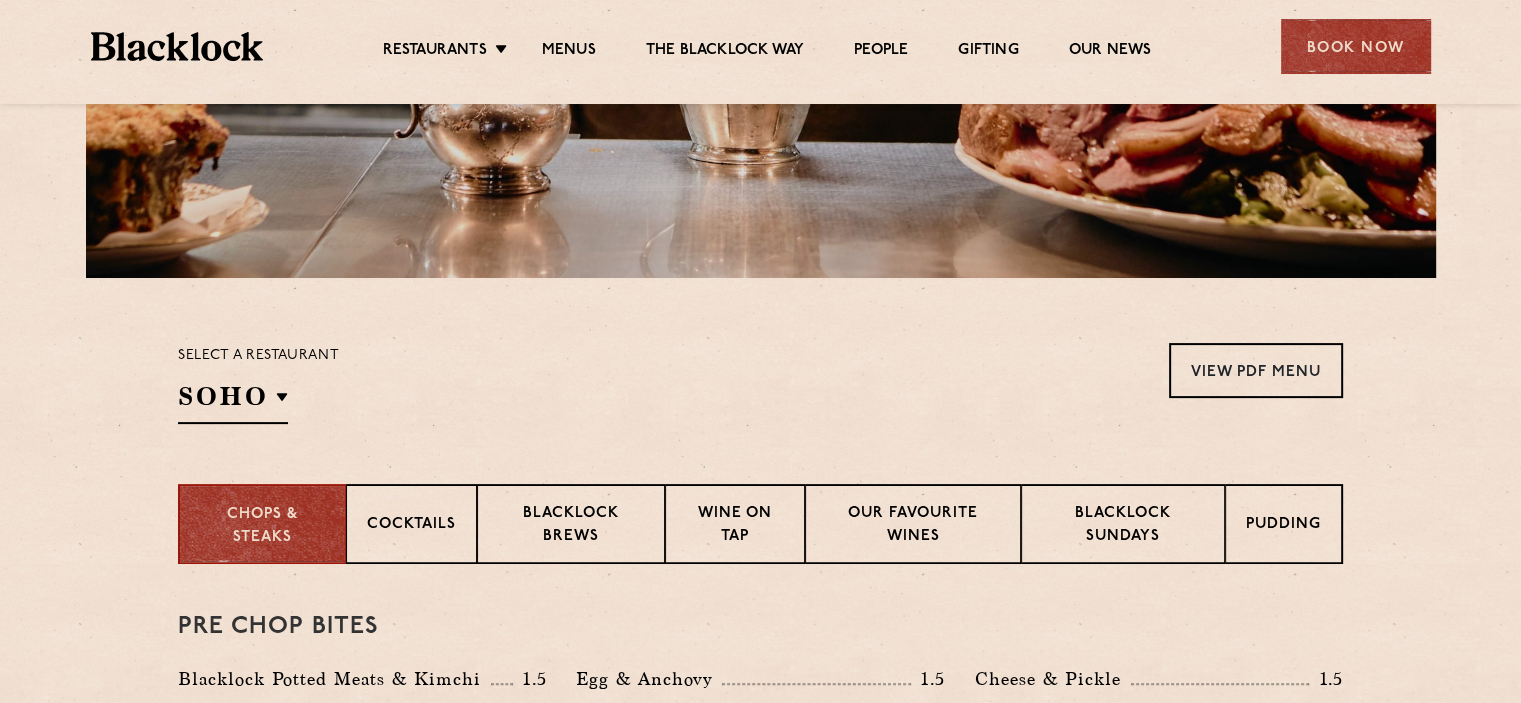 scroll, scrollTop: 483, scrollLeft: 0, axis: vertical 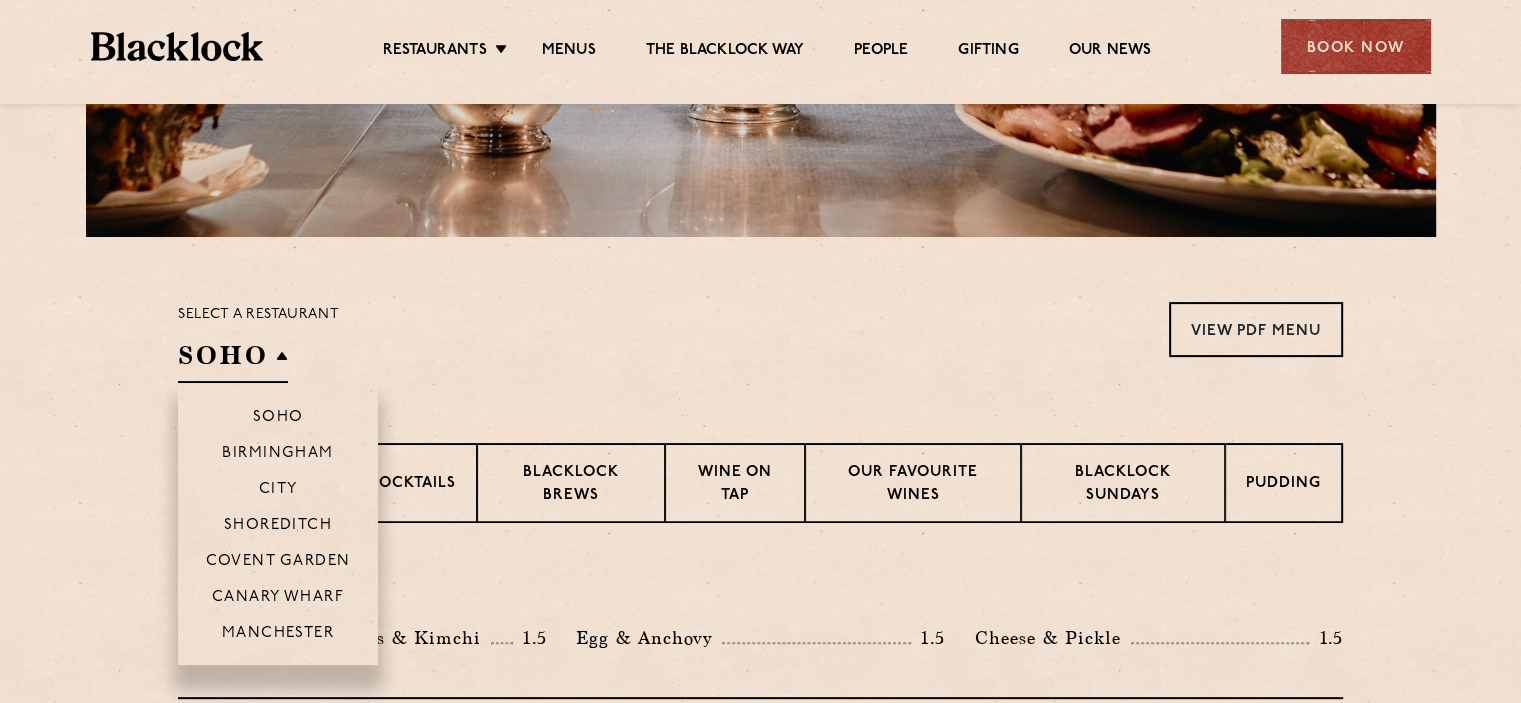 click on "SOHO" at bounding box center (233, 360) 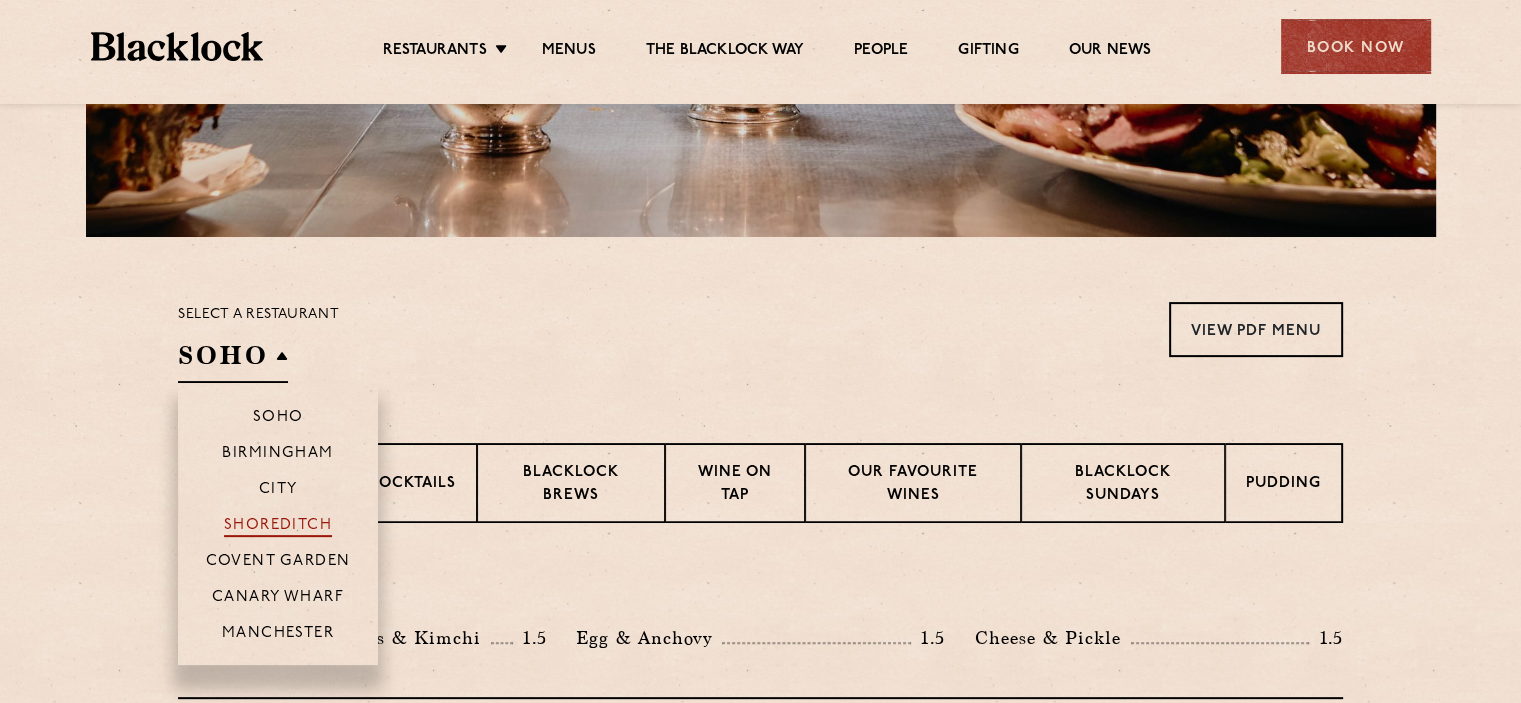 click on "Shoreditch" at bounding box center [278, 527] 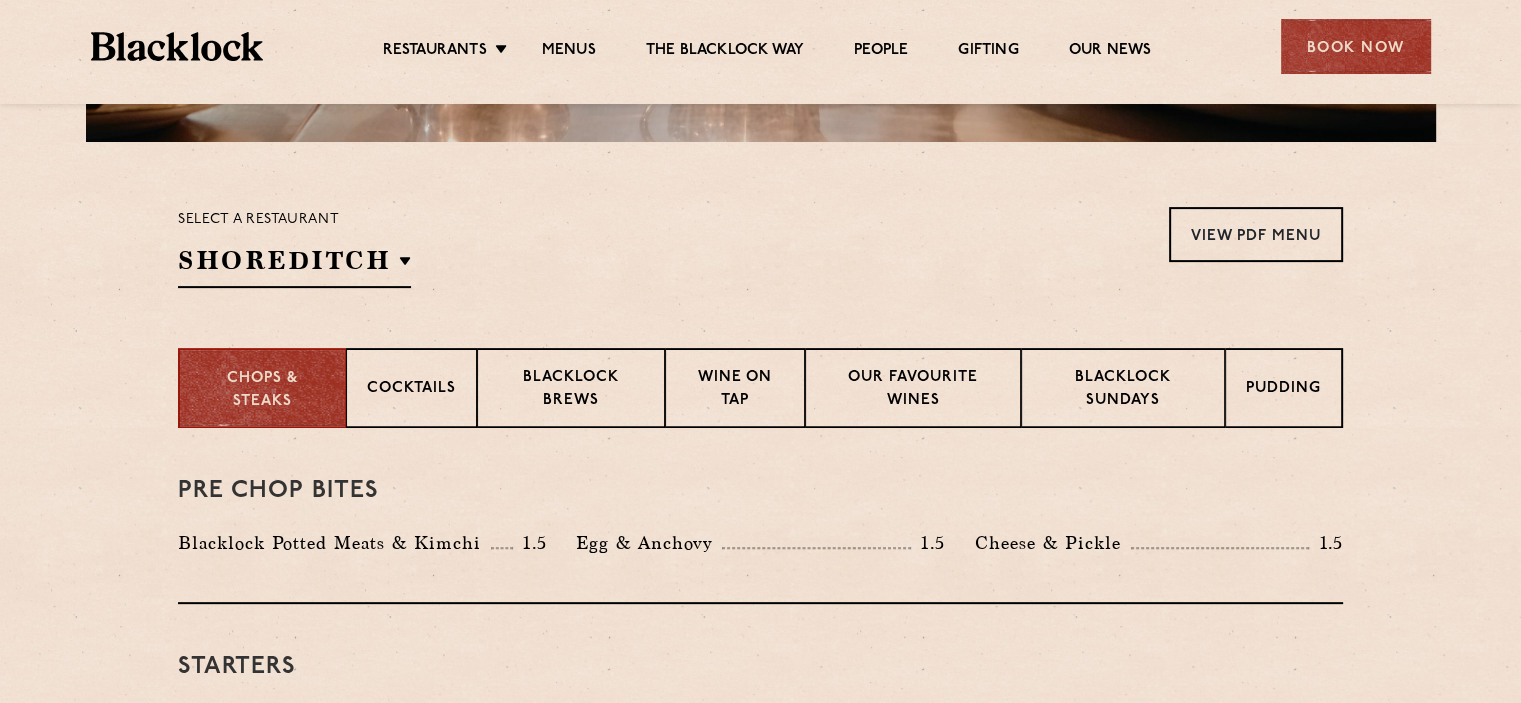 scroll, scrollTop: 579, scrollLeft: 0, axis: vertical 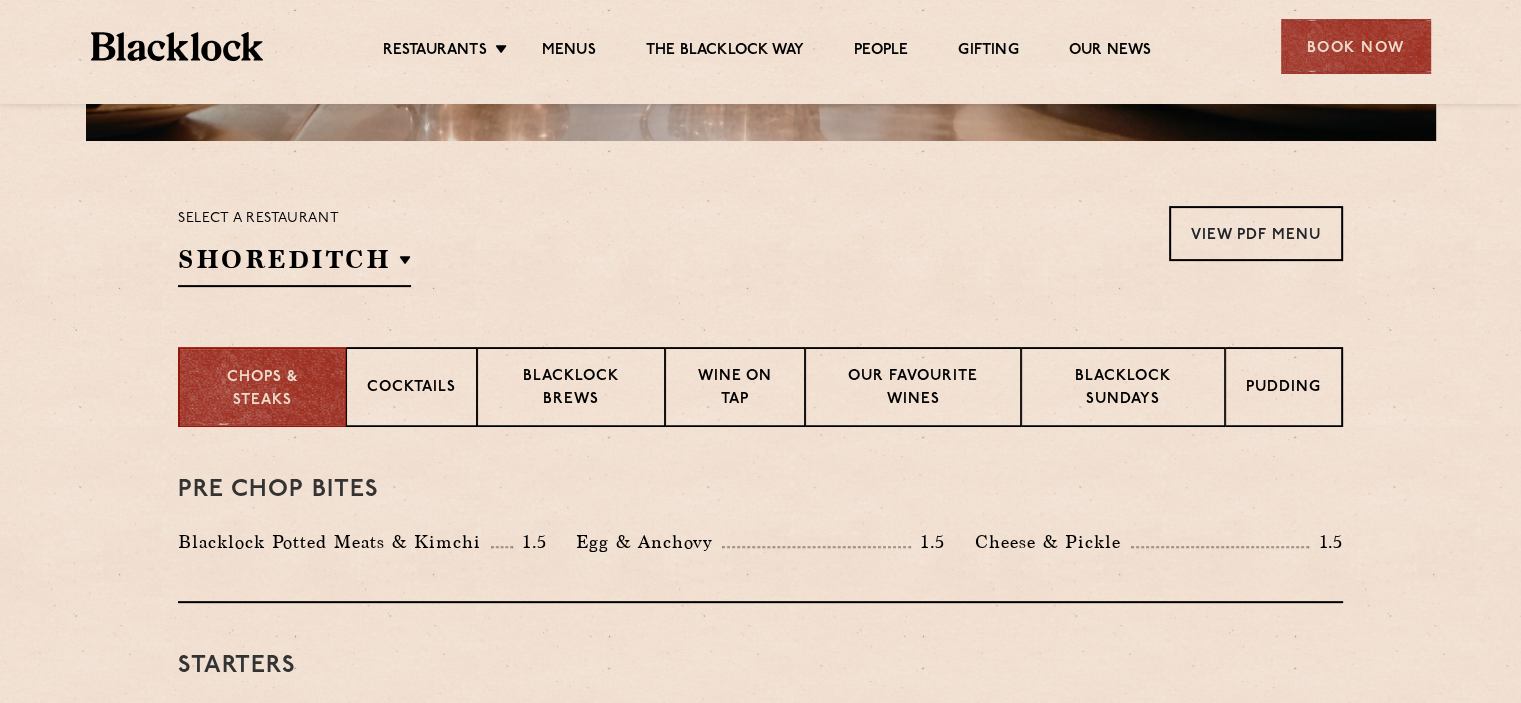click on "Select a restaurant [CITY] [CITY] [CITY] [CITY] [CITY] [CITY] [CITY]   View PDF Menu   View PDF Menu   View PDF Menu   View PDF Menu   View PDF Menu   View PDF Menu   View PDF Menu" at bounding box center [760, 244] 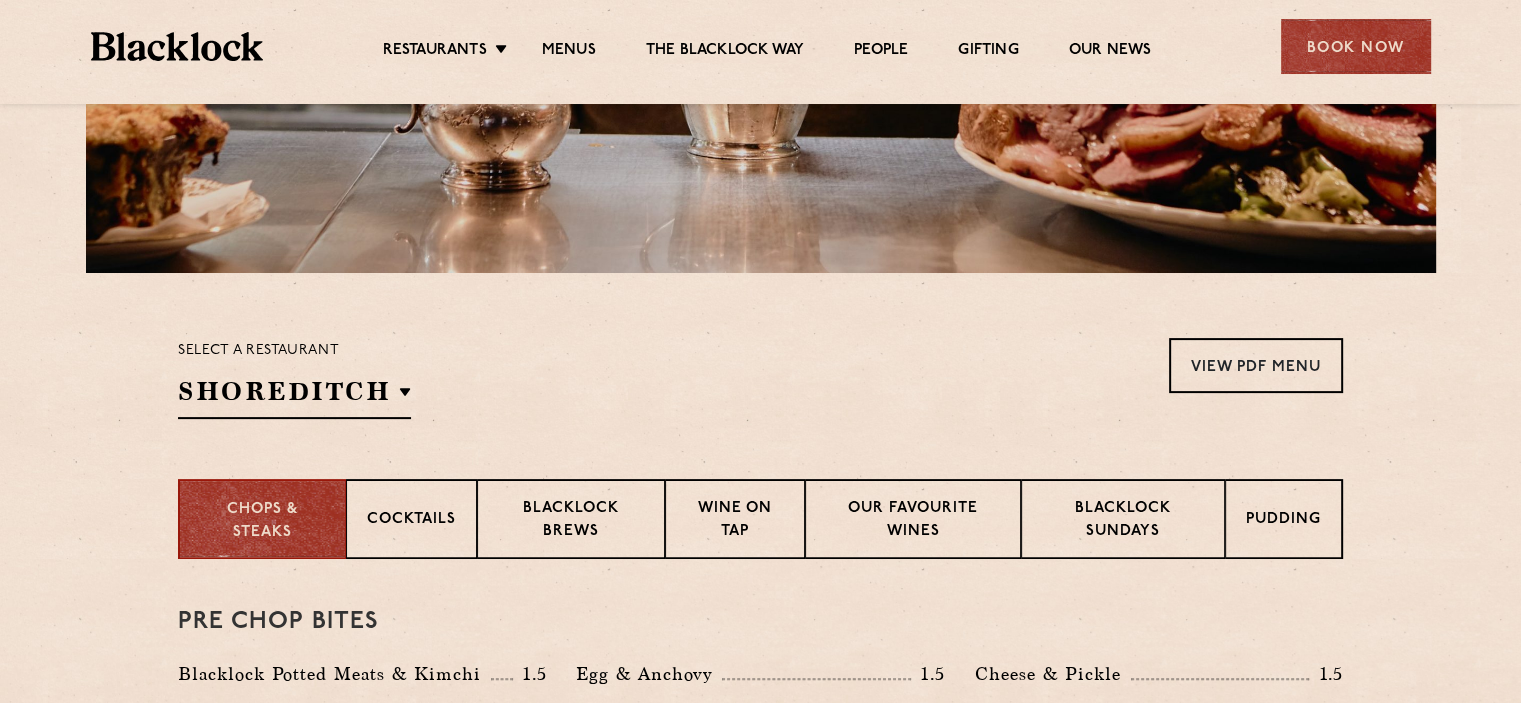 scroll, scrollTop: 448, scrollLeft: 0, axis: vertical 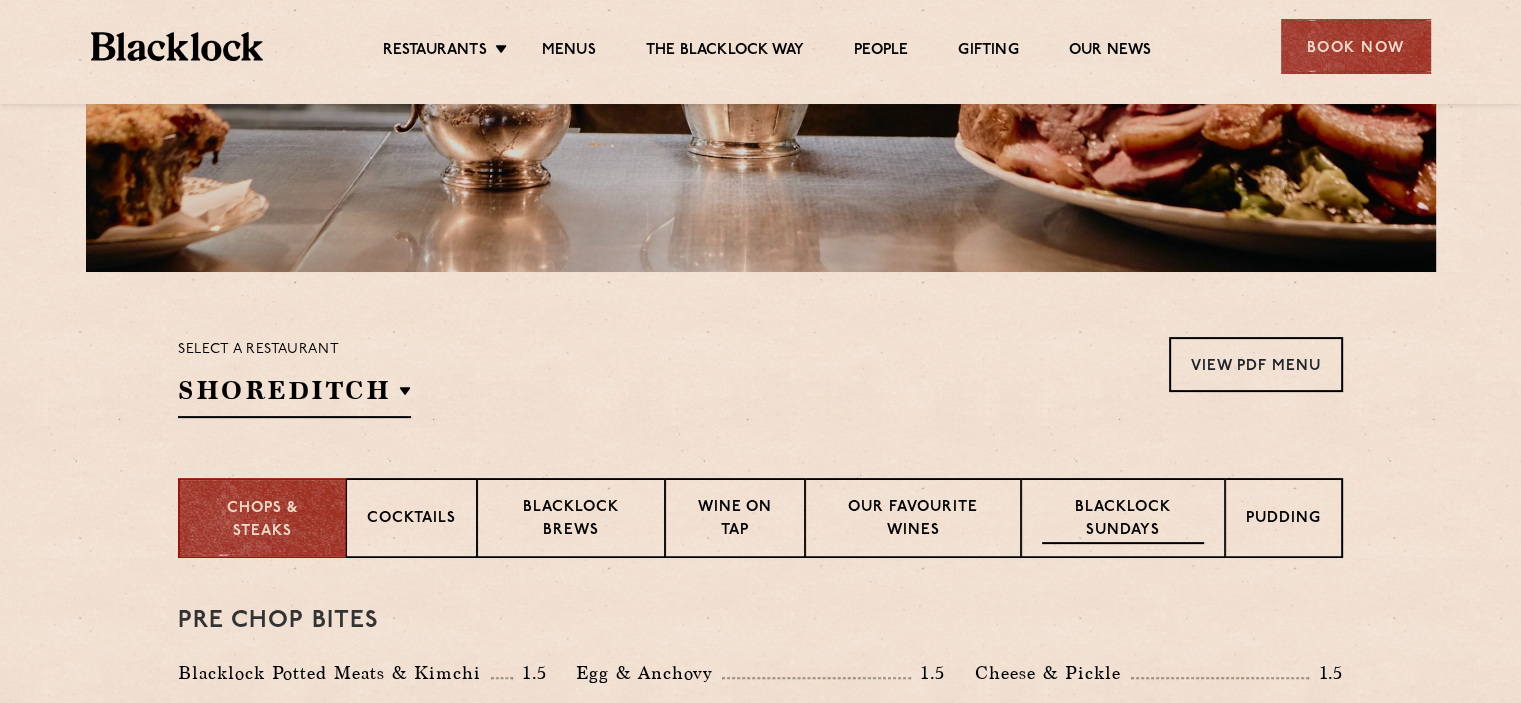 click on "Blacklock Sundays" at bounding box center [1123, 520] 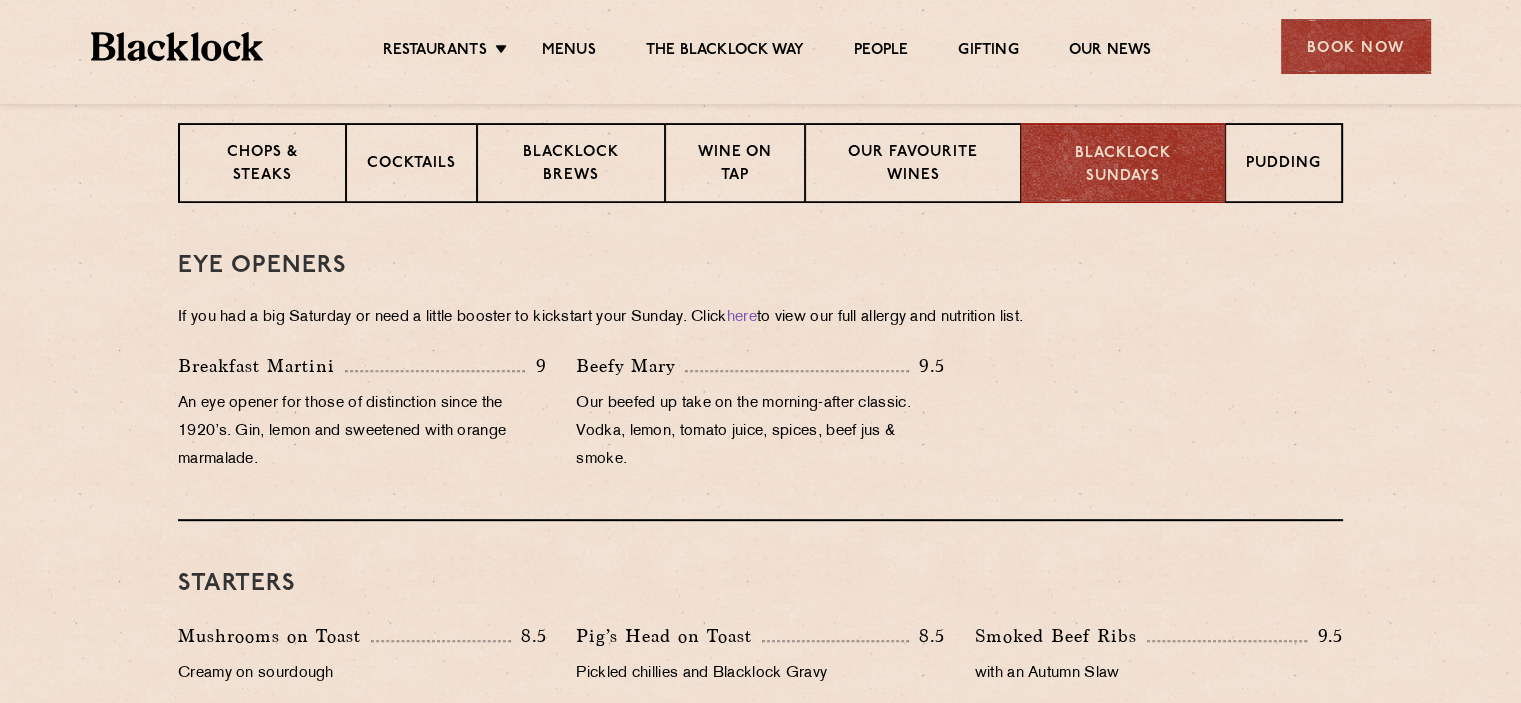 scroll, scrollTop: 802, scrollLeft: 0, axis: vertical 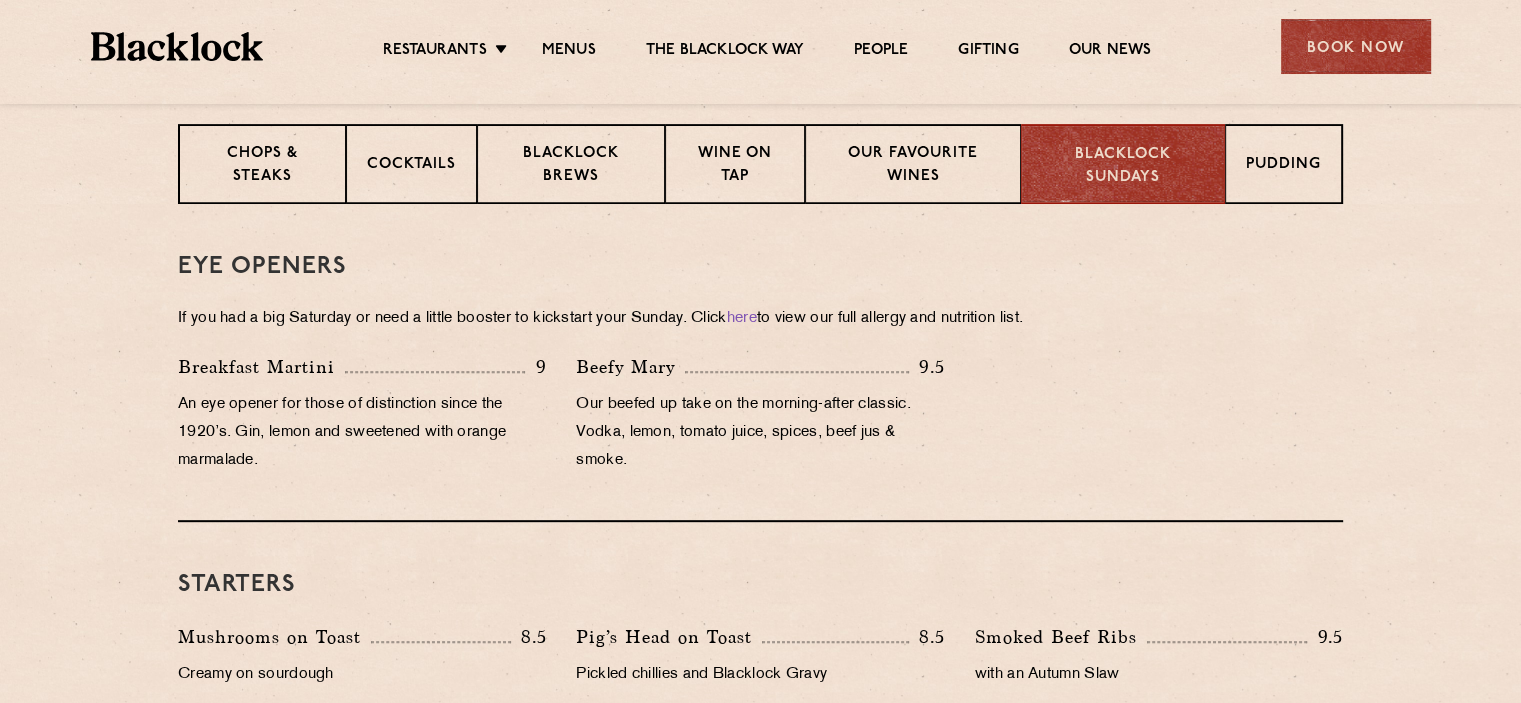 click on "If you had a big Saturday or need a little booster to kickstart your Sunday.  Click  here  to view our full allergy and nutrition list." at bounding box center (760, 319) 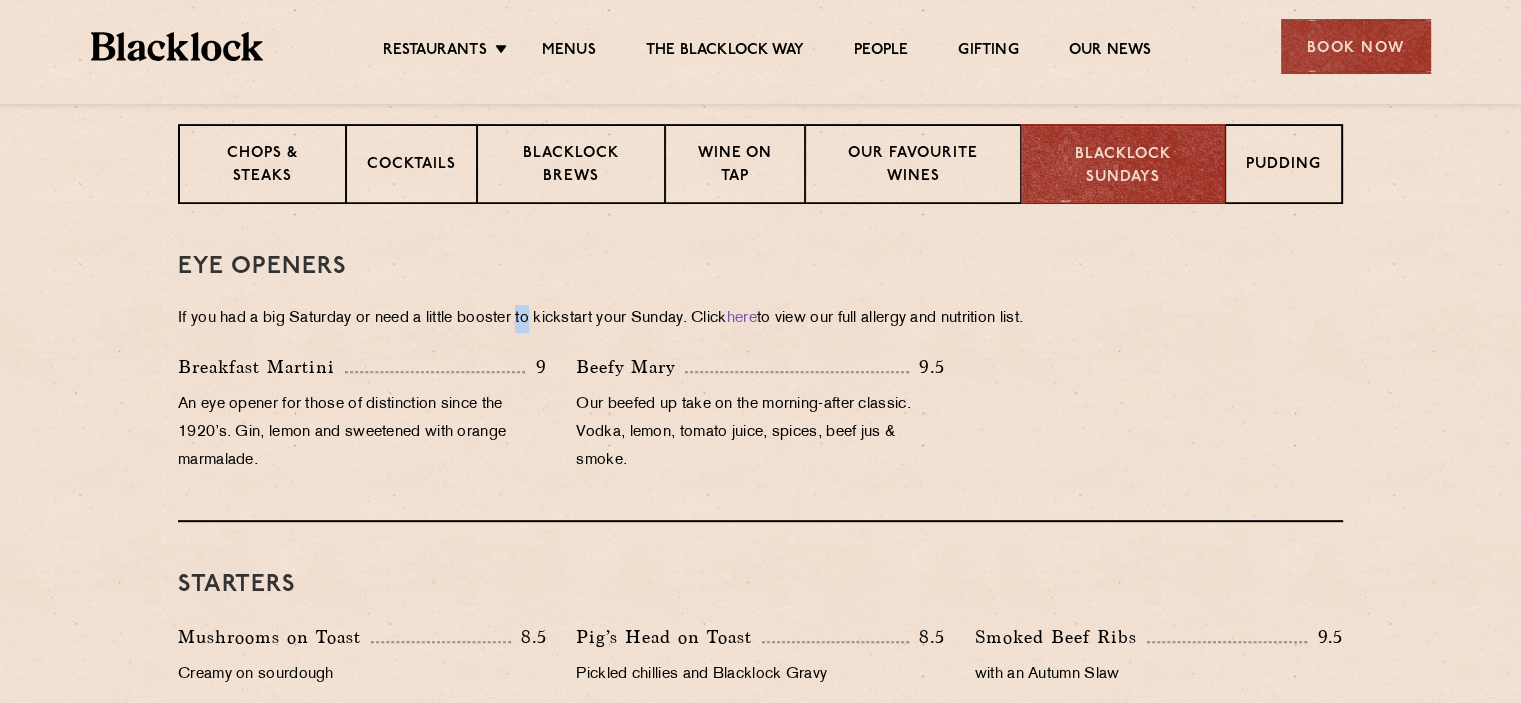click on "If you had a big Saturday or need a little booster to kickstart your Sunday.  Click  here  to view our full allergy and nutrition list." at bounding box center [760, 319] 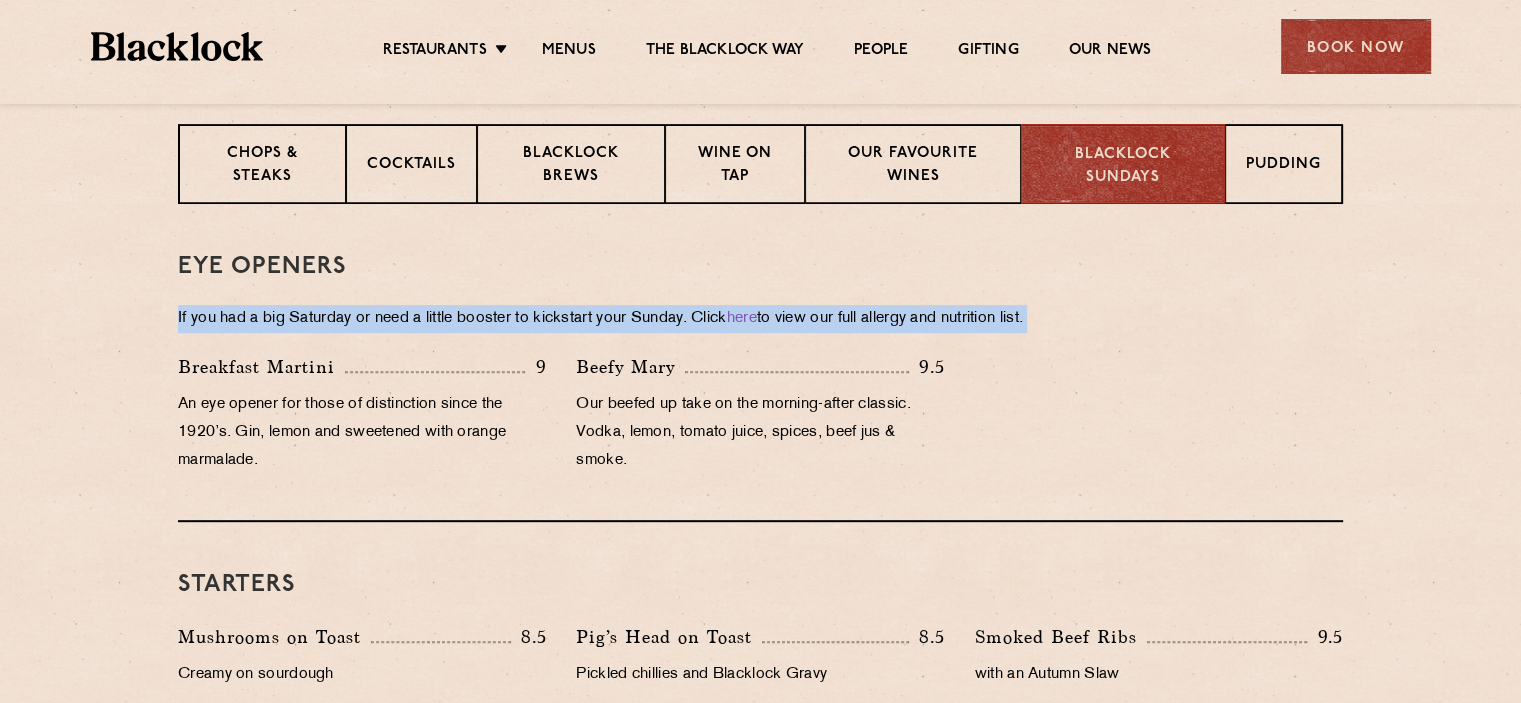 click on "If you had a big Saturday or need a little booster to kickstart your Sunday.  Click  here  to view our full allergy and nutrition list." at bounding box center [760, 319] 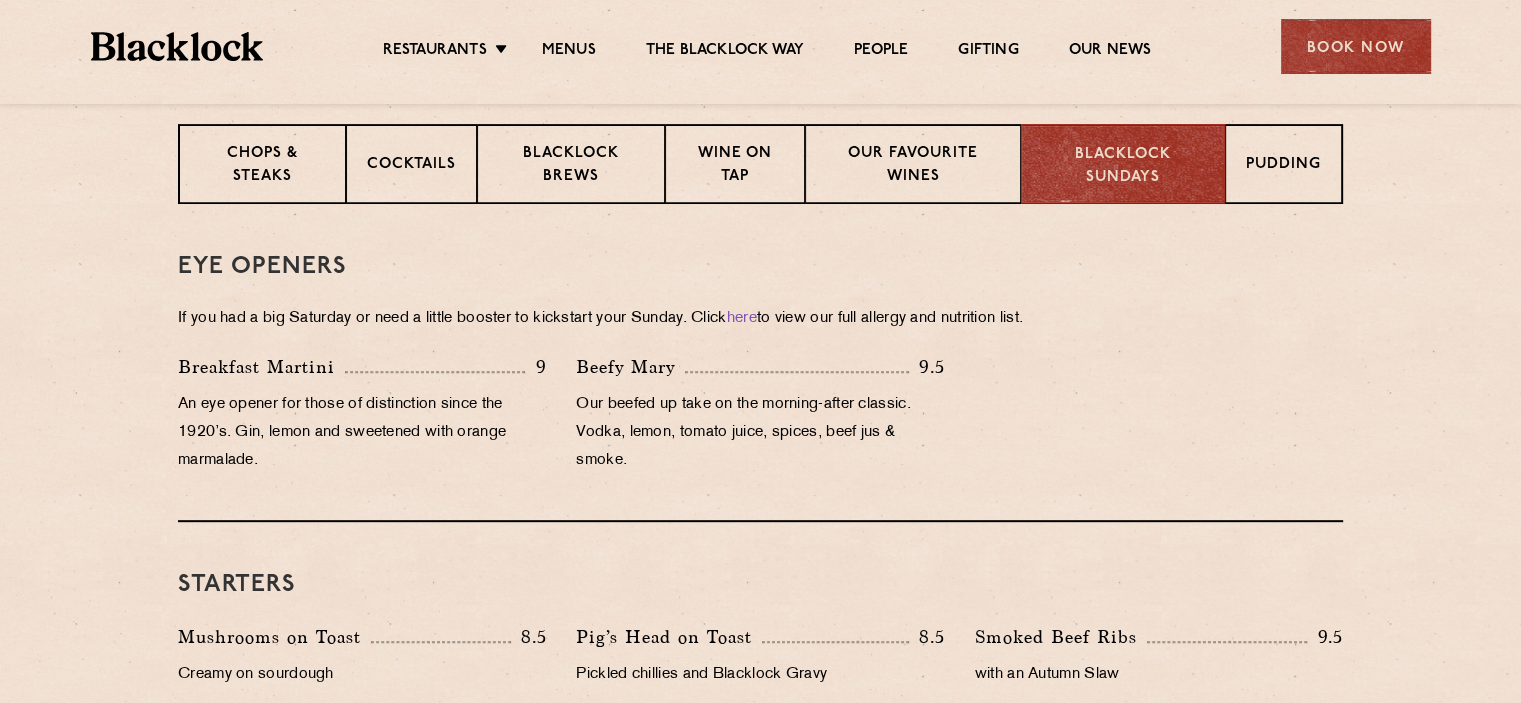 click on "An eye opener for those of distinction since the 1920’s. Gin, lemon and sweetened with orange marmalade." at bounding box center (362, 433) 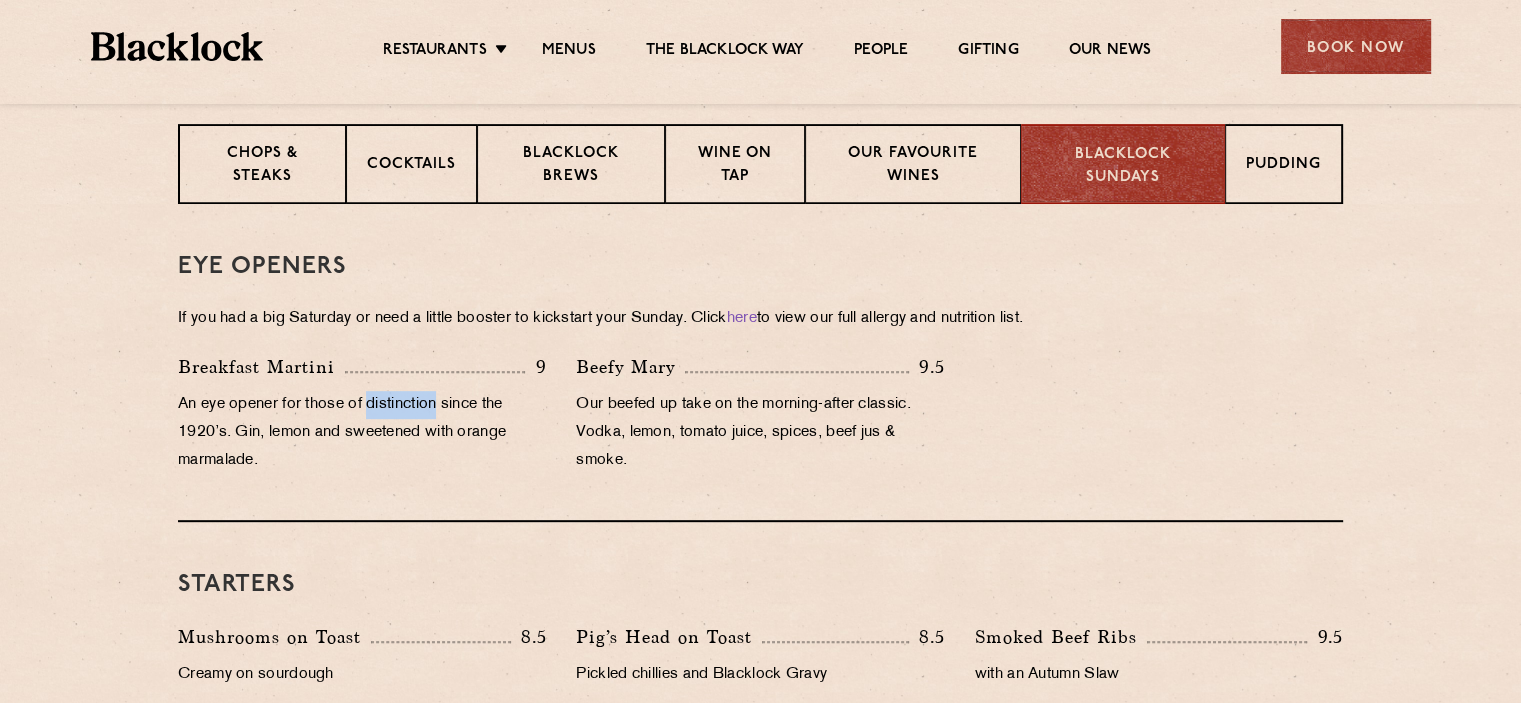 click on "An eye opener for those of distinction since the 1920’s. Gin, lemon and sweetened with orange marmalade." at bounding box center (362, 433) 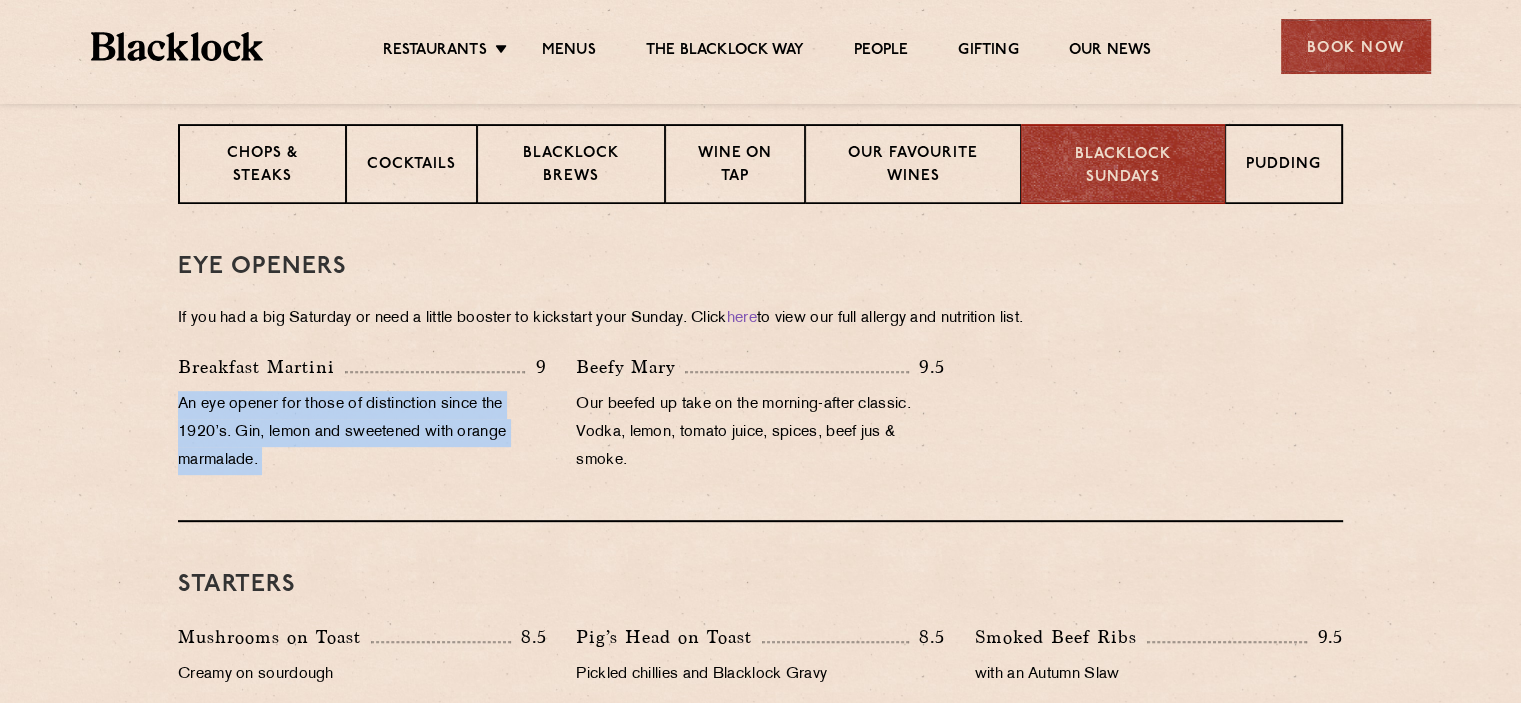click on "An eye opener for those of distinction since the 1920’s. Gin, lemon and sweetened with orange marmalade." at bounding box center (362, 433) 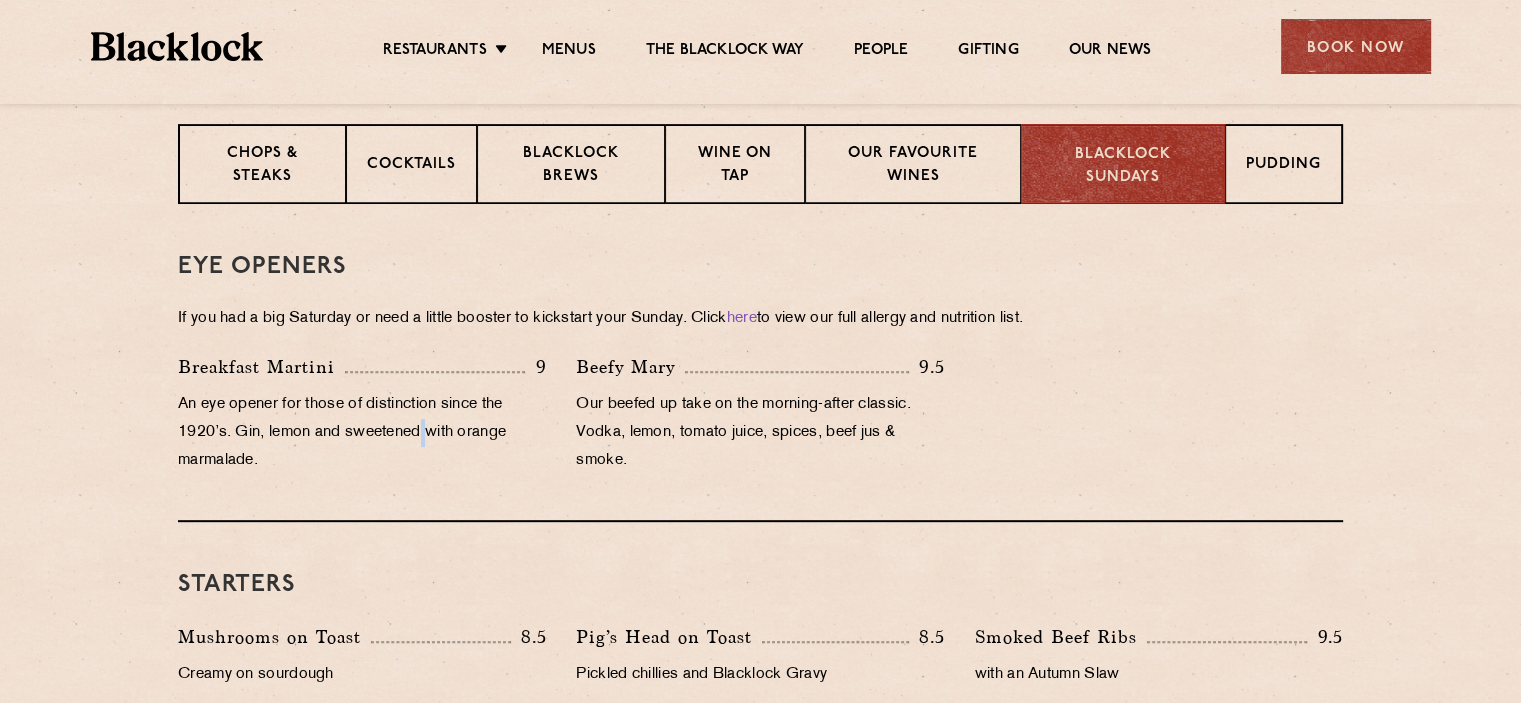 click on "An eye opener for those of distinction since the 1920’s. Gin, lemon and sweetened with orange marmalade." at bounding box center (362, 433) 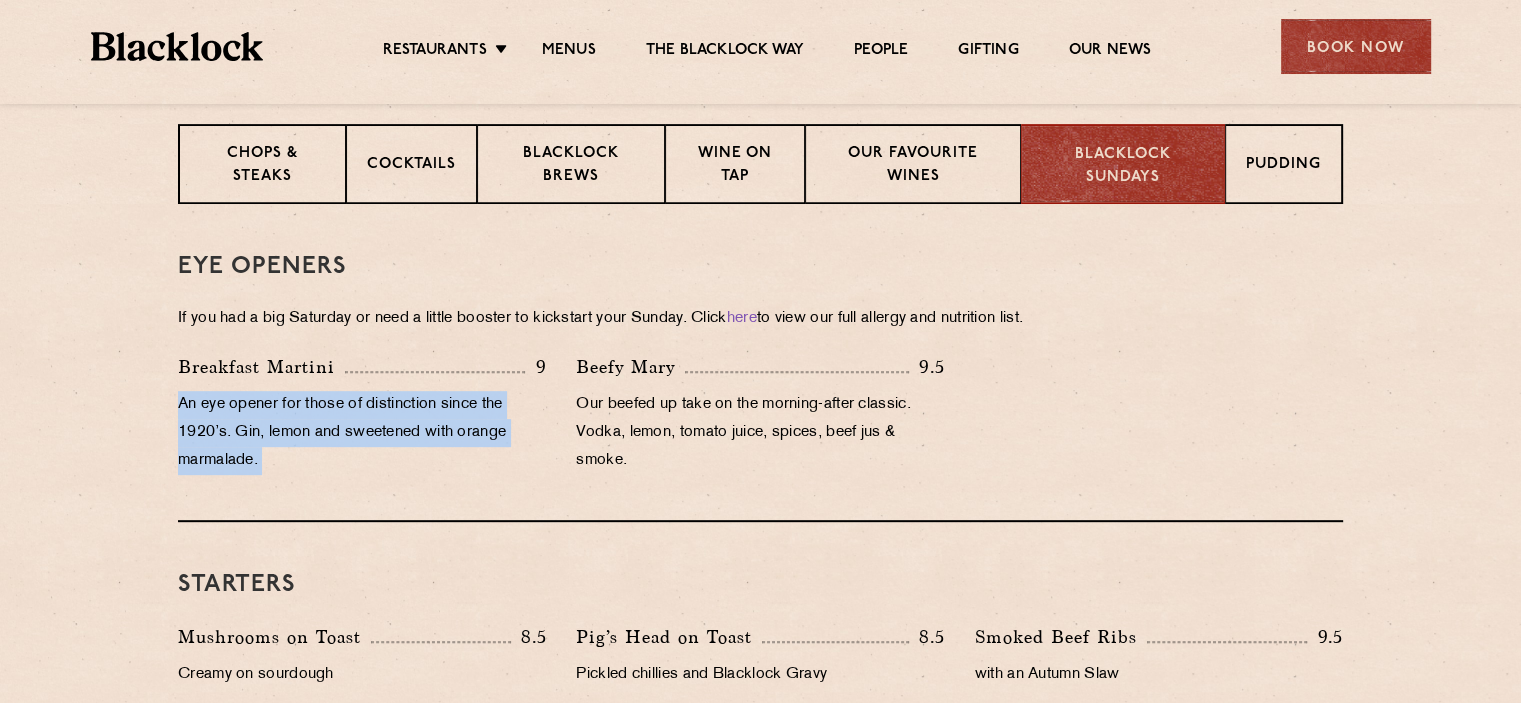 click on "An eye opener for those of distinction since the 1920’s. Gin, lemon and sweetened with orange marmalade." at bounding box center [362, 433] 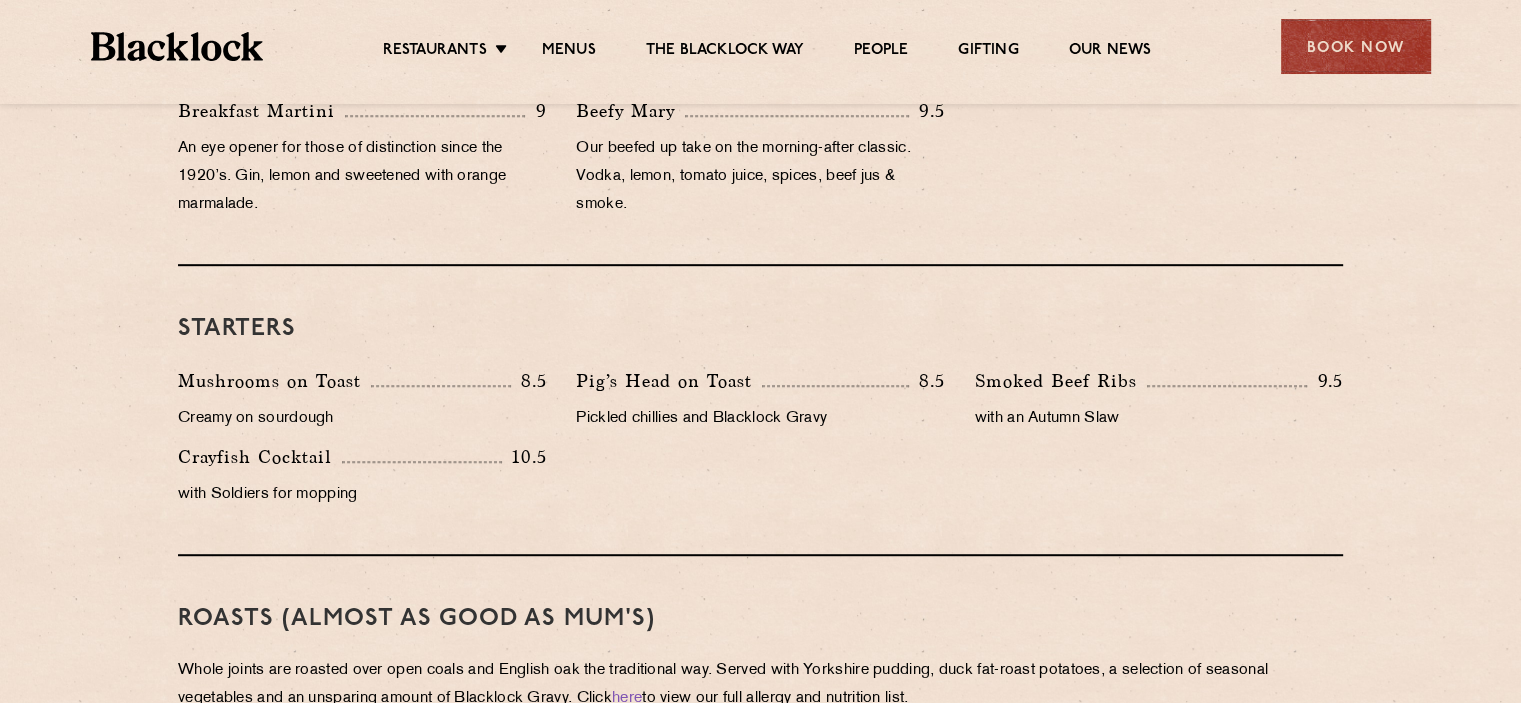 click on "Starters
Mushrooms on Toast
8.5
Creamy on sourdough
Pig’s Head on Toast
8.5
Pickled chillies and Blacklock Gravy
9.5 10.5" at bounding box center [760, 411] 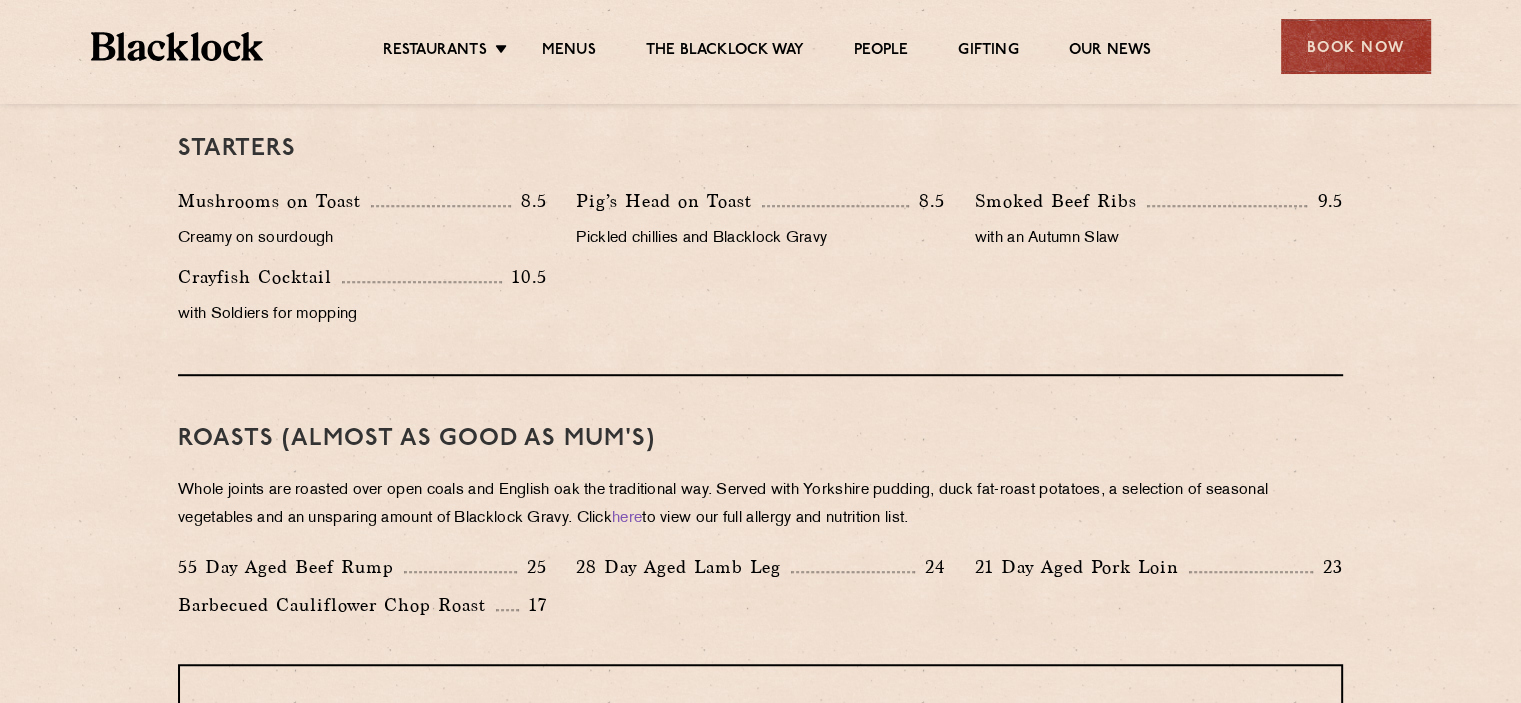 scroll, scrollTop: 1274, scrollLeft: 0, axis: vertical 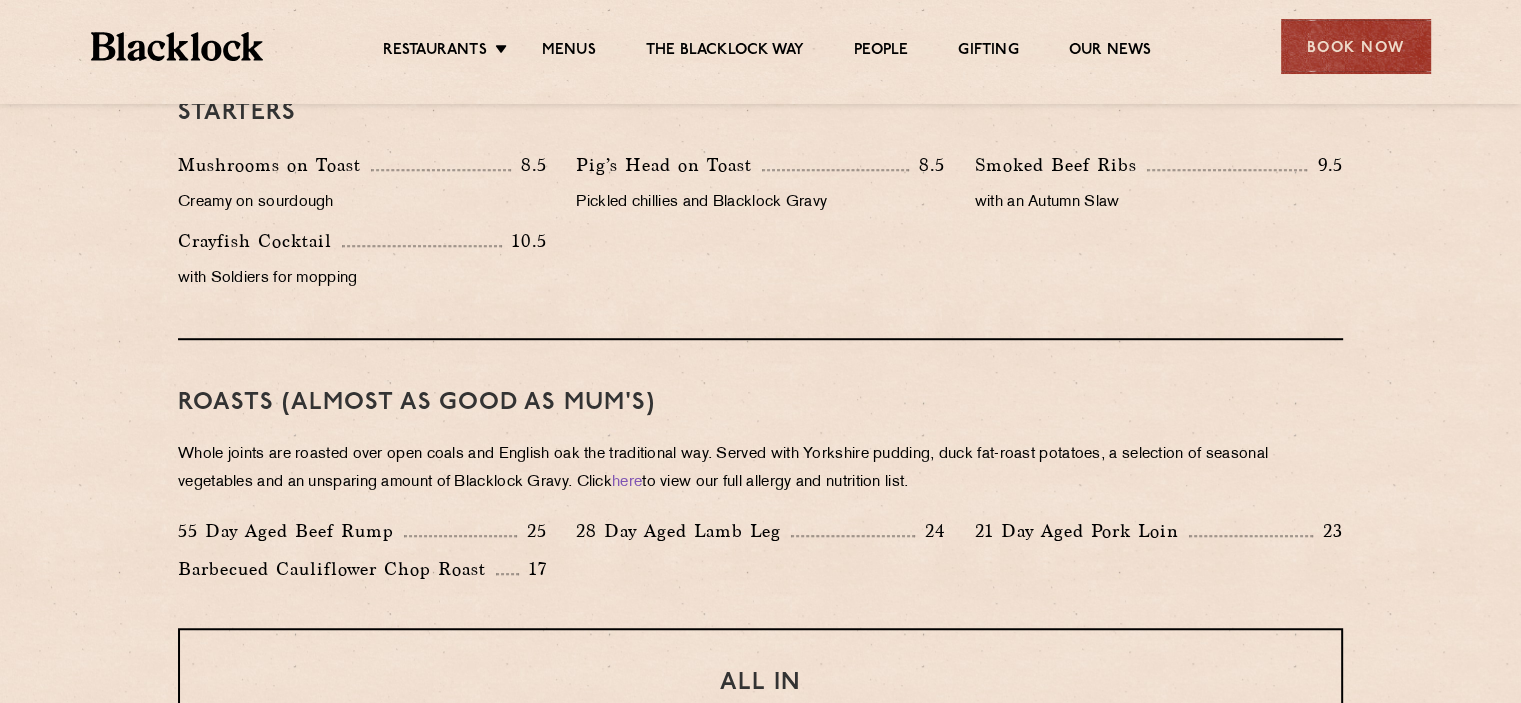 click on "Roasts (Almost as good as Mum's)" at bounding box center [760, 403] 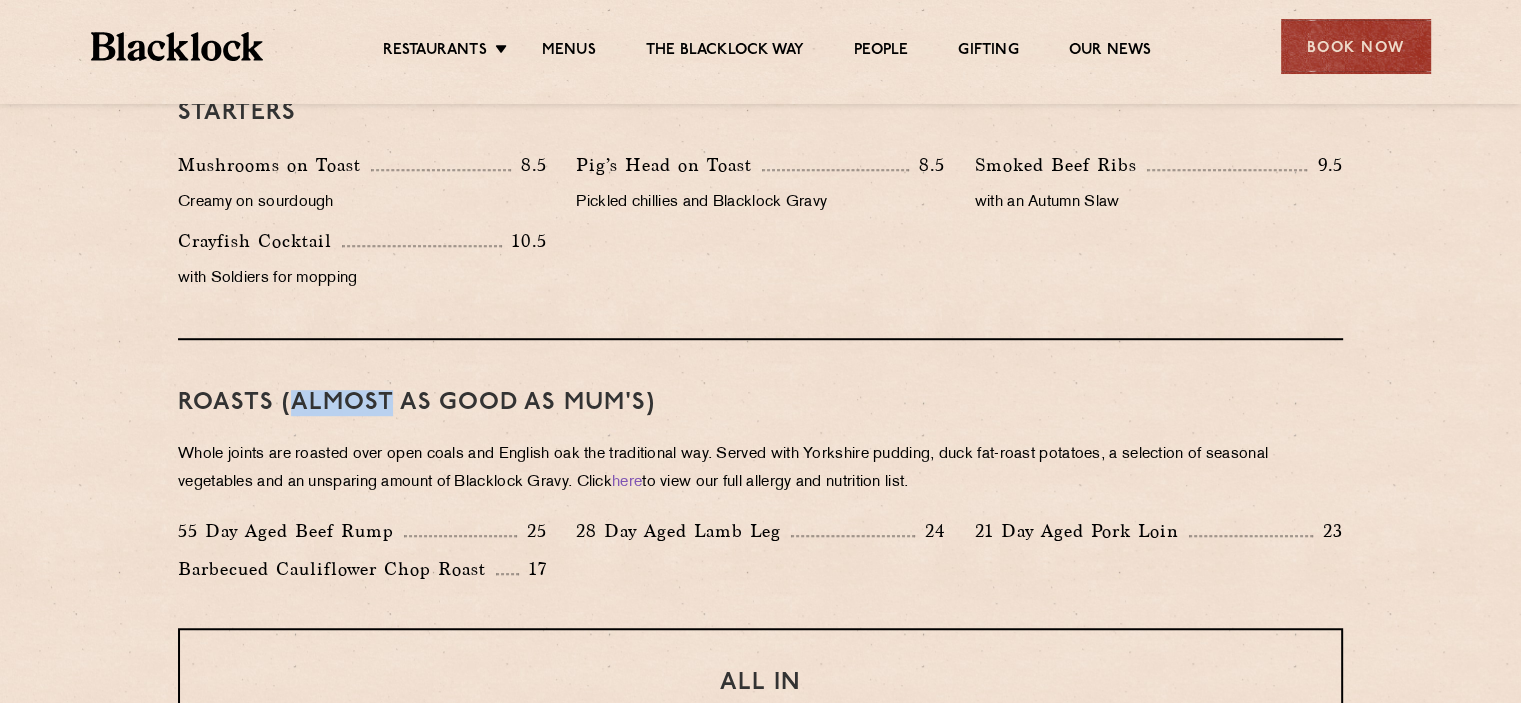 click on "Roasts (Almost as good as Mum's)" at bounding box center (760, 403) 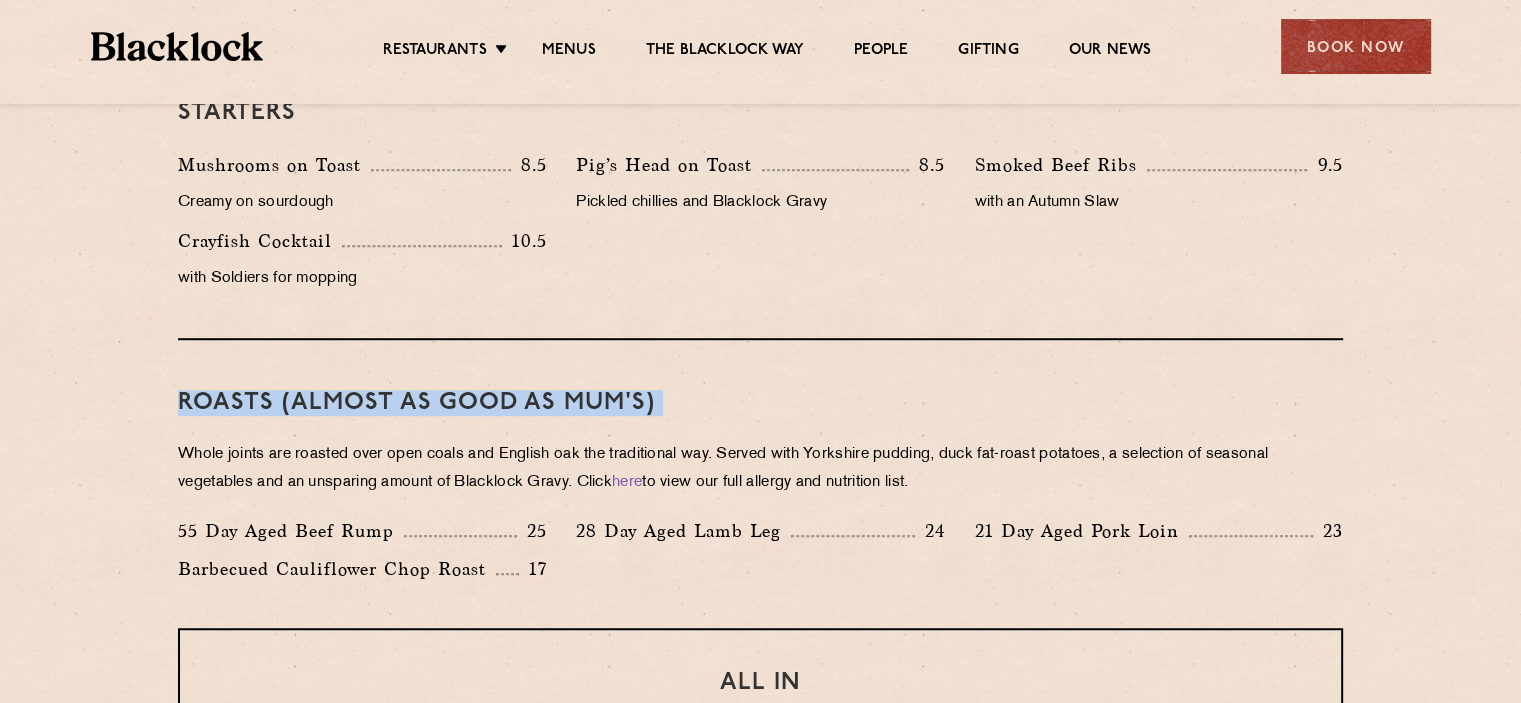 click on "Roasts (Almost as good as Mum's)" at bounding box center [760, 403] 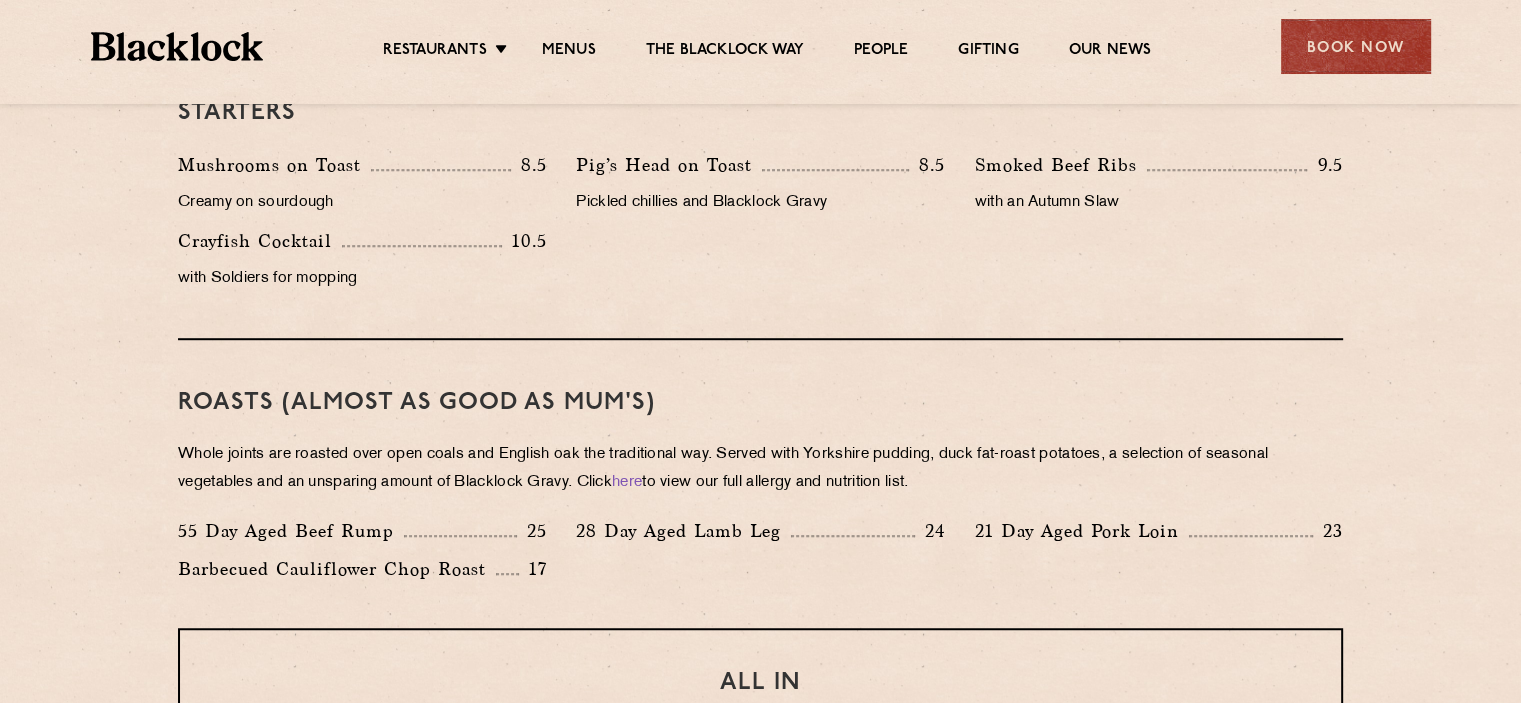 click on "Whole joints are roasted over open coals and English oak the traditional way. Served with Yorkshire pudding, duck fat-roast potatoes, a selection of seasonal vegetables and an unsparing amount of Blacklock Gravy.  Click  here  to view our full allergy and nutrition list." at bounding box center [760, 469] 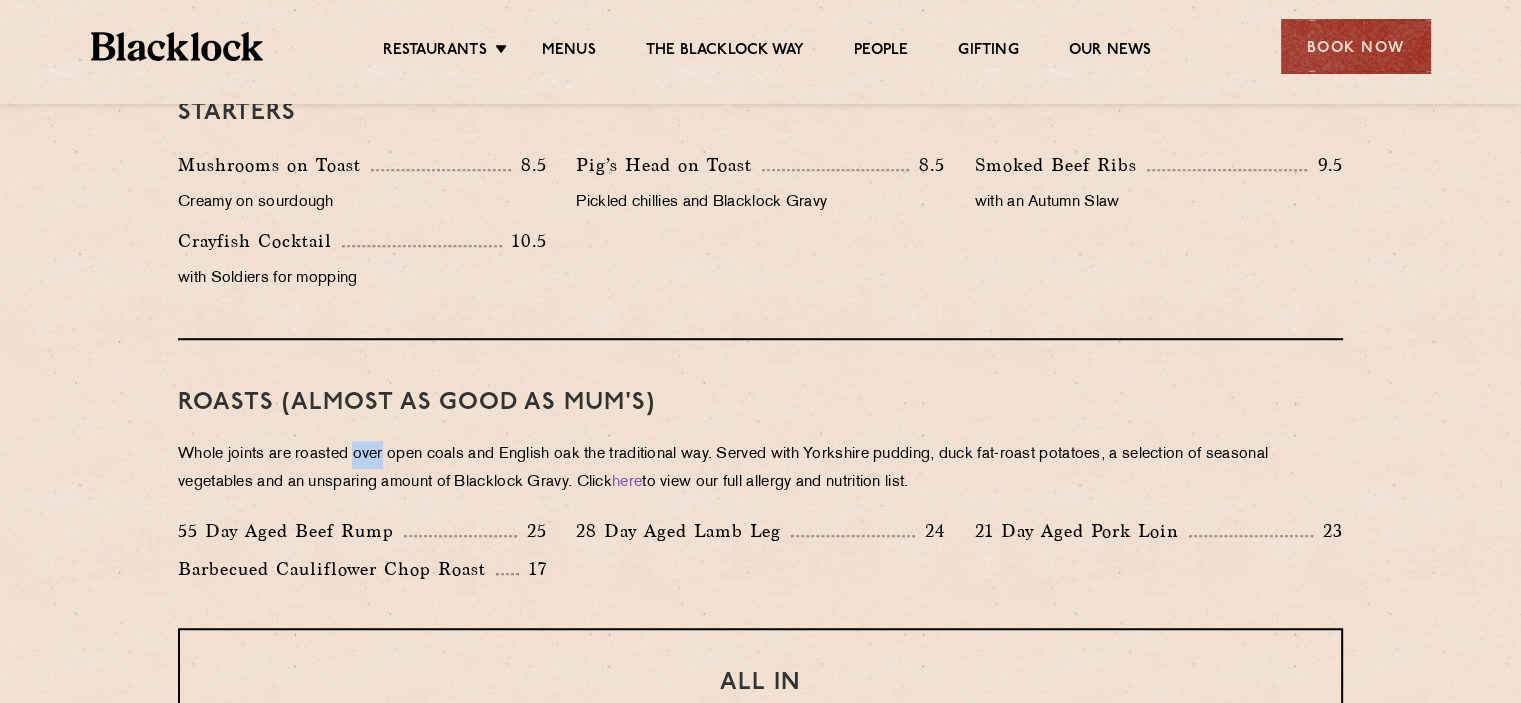 click on "Whole joints are roasted over open coals and English oak the traditional way. Served with Yorkshire pudding, duck fat-roast potatoes, a selection of seasonal vegetables and an unsparing amount of Blacklock Gravy.  Click  here  to view our full allergy and nutrition list." at bounding box center [760, 469] 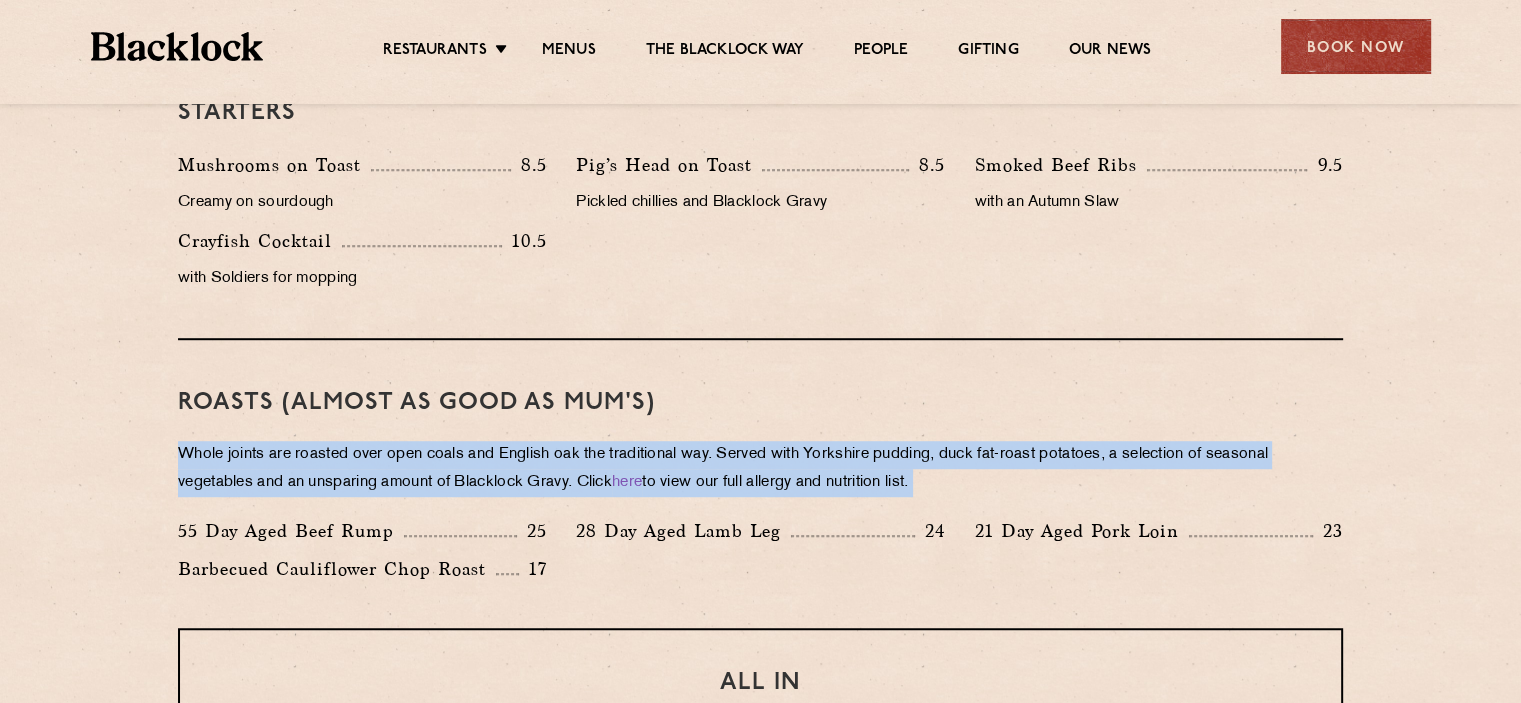 click on "Whole joints are roasted over open coals and English oak the traditional way. Served with Yorkshire pudding, duck fat-roast potatoes, a selection of seasonal vegetables and an unsparing amount of Blacklock Gravy.  Click  here  to view our full allergy and nutrition list." at bounding box center (760, 469) 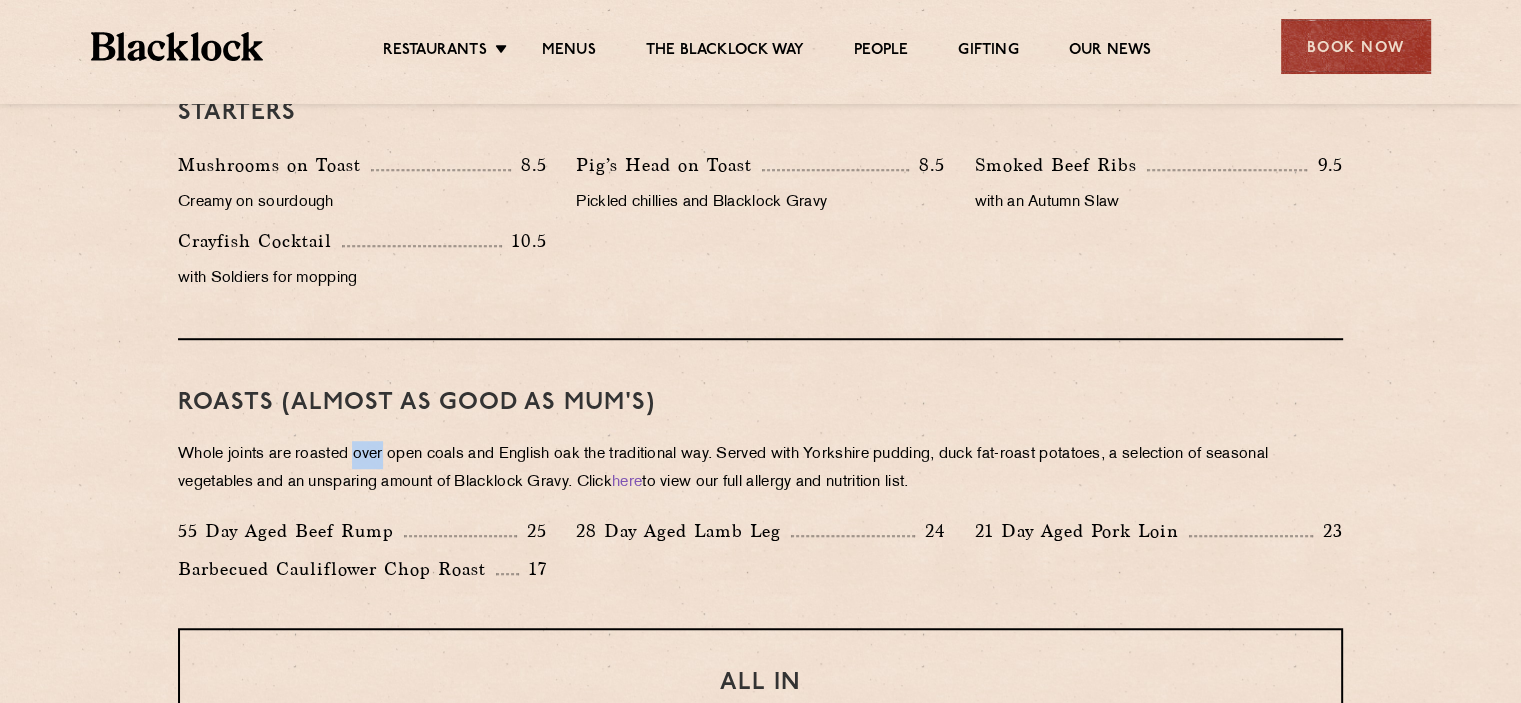 click on "Whole joints are roasted over open coals and English oak the traditional way. Served with Yorkshire pudding, duck fat-roast potatoes, a selection of seasonal vegetables and an unsparing amount of Blacklock Gravy.  Click  here  to view our full allergy and nutrition list." at bounding box center [760, 469] 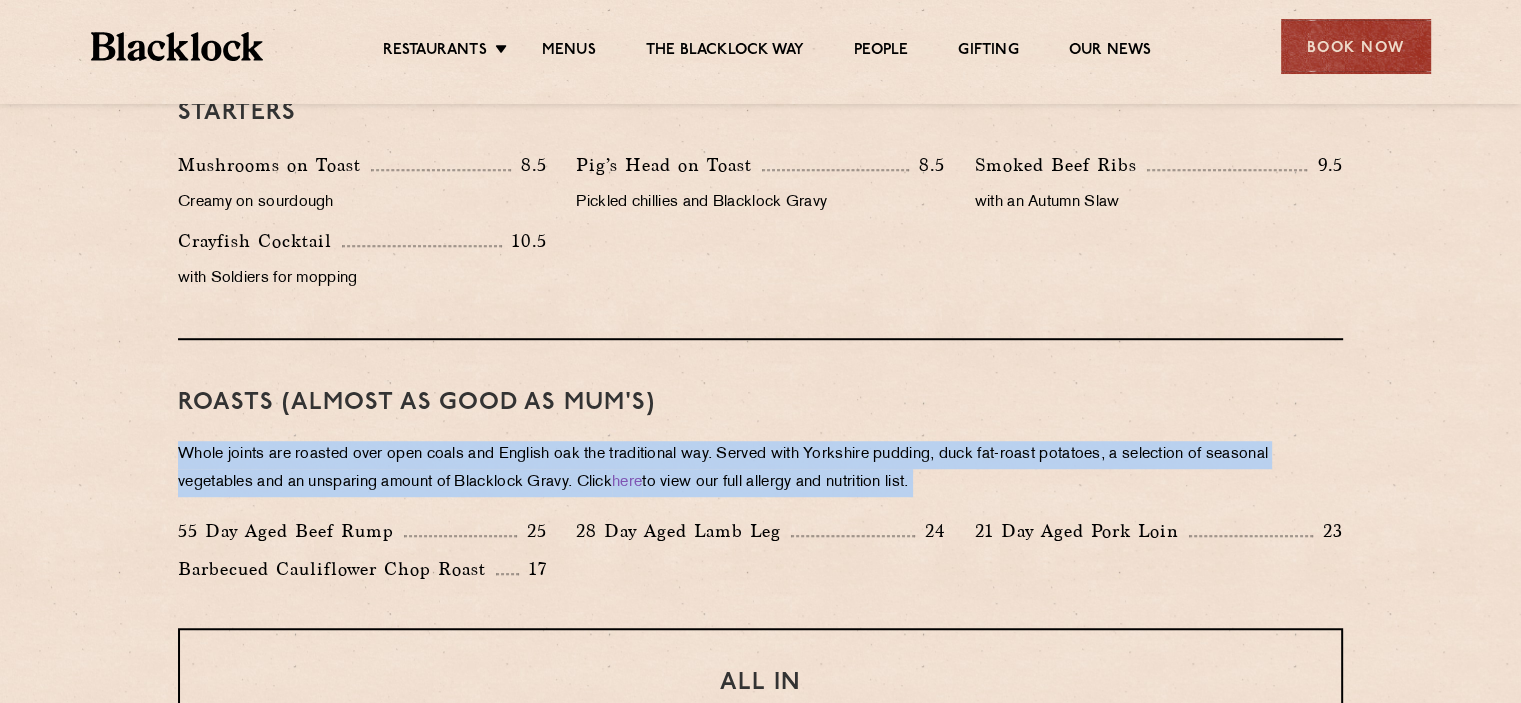 click on "Whole joints are roasted over open coals and English oak the traditional way. Served with Yorkshire pudding, duck fat-roast potatoes, a selection of seasonal vegetables and an unsparing amount of Blacklock Gravy.  Click  here  to view our full allergy and nutrition list." at bounding box center (760, 469) 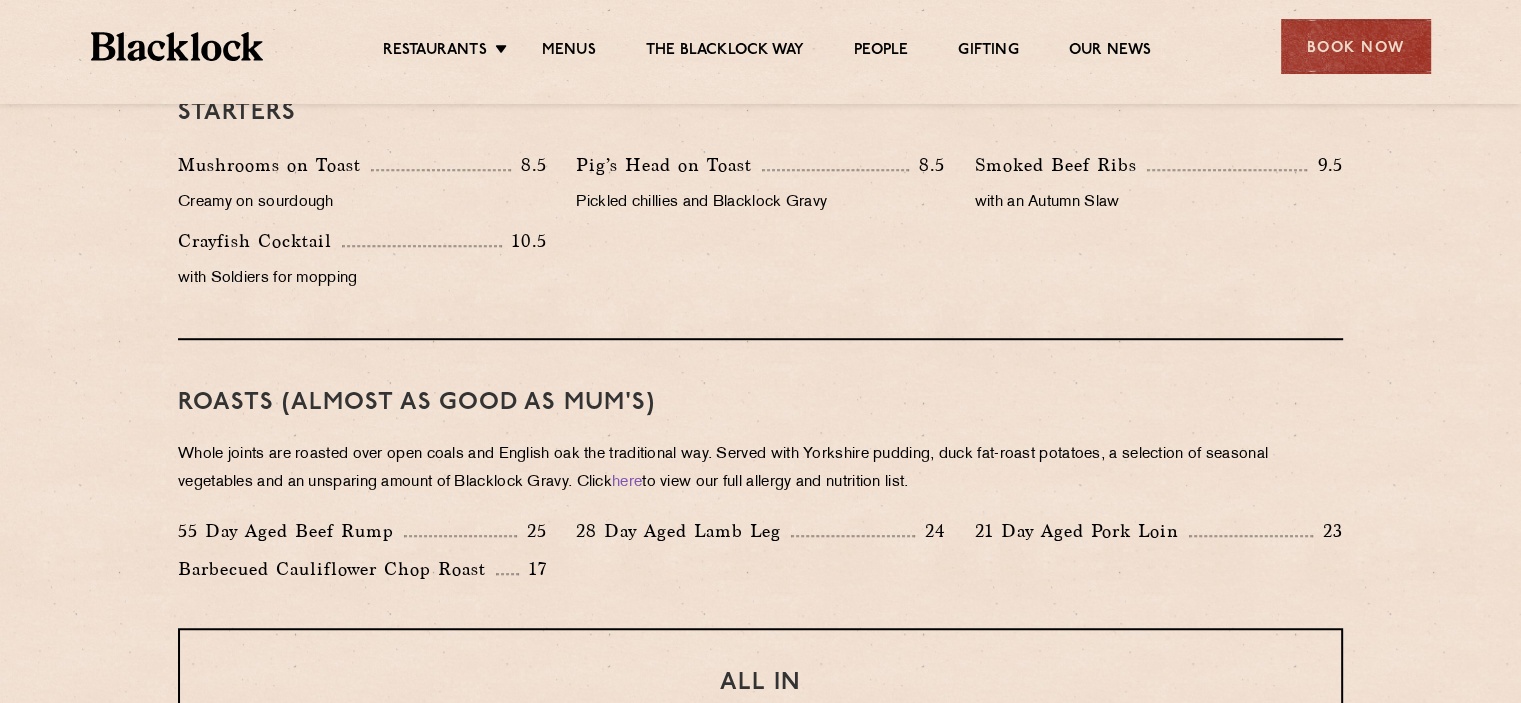 click on "Whole joints are roasted over open coals and English oak the traditional way. Served with Yorkshire pudding, duck fat-roast potatoes, a selection of seasonal vegetables and an unsparing amount of Blacklock Gravy.  Click  here  to view our full allergy and nutrition list." at bounding box center (760, 469) 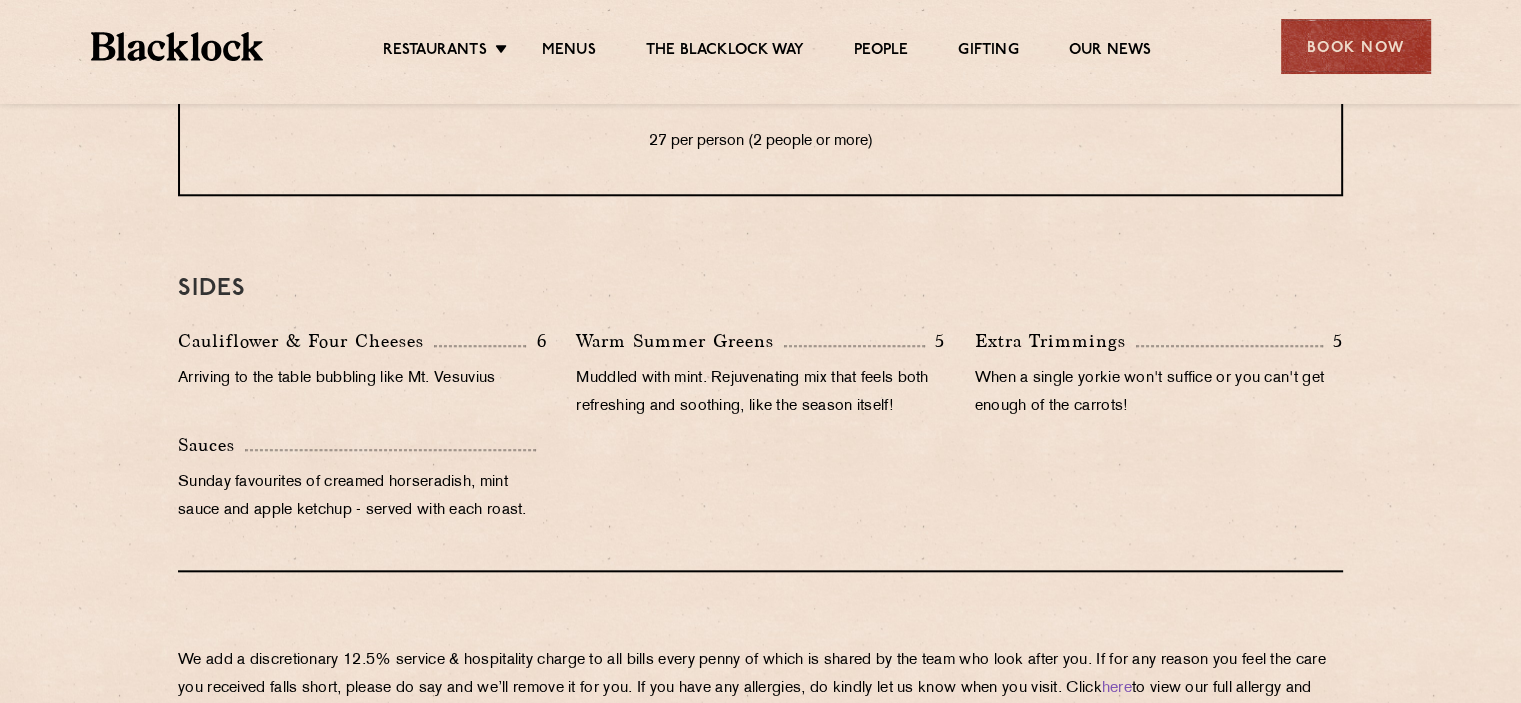 scroll, scrollTop: 1920, scrollLeft: 0, axis: vertical 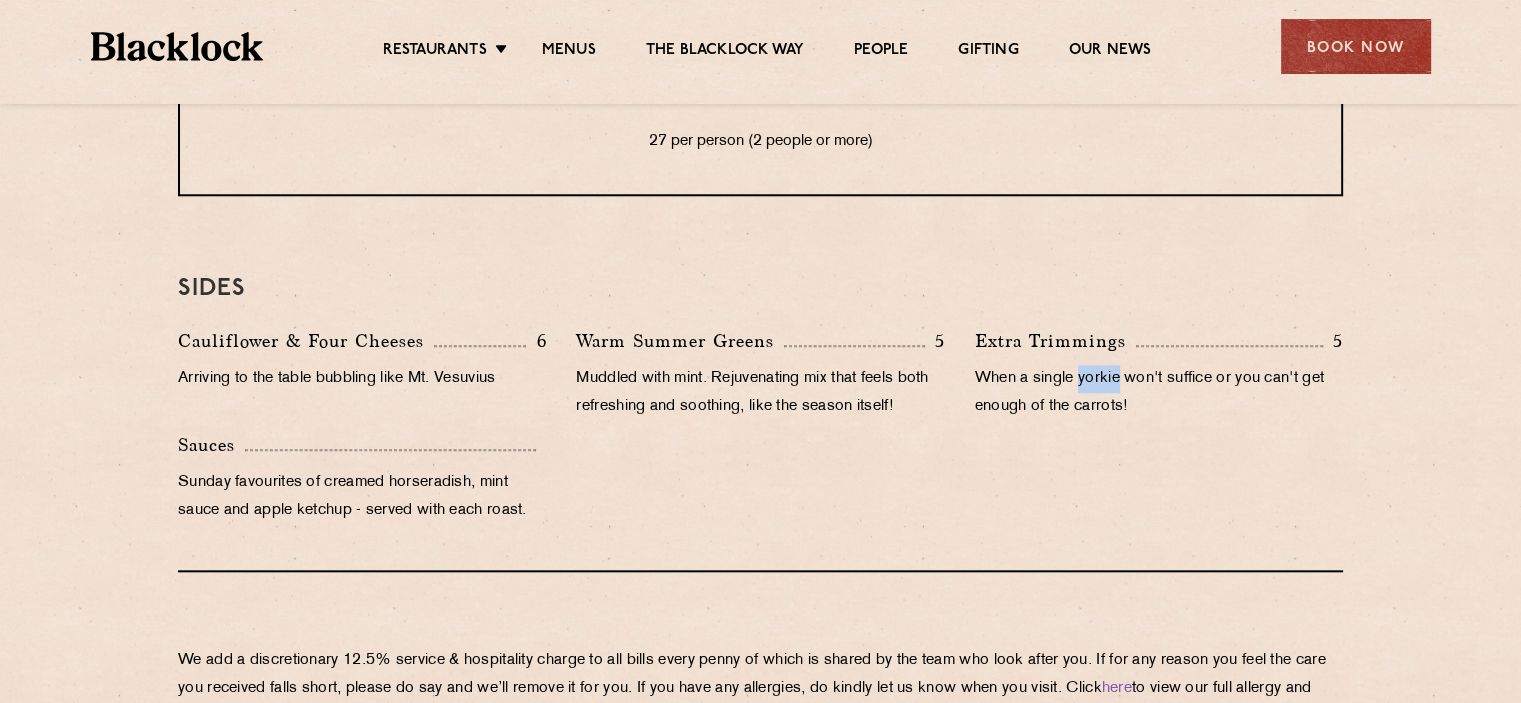 click on "When a single yorkie won't suffice or you can't get enough of the carrots!" at bounding box center [1159, 393] 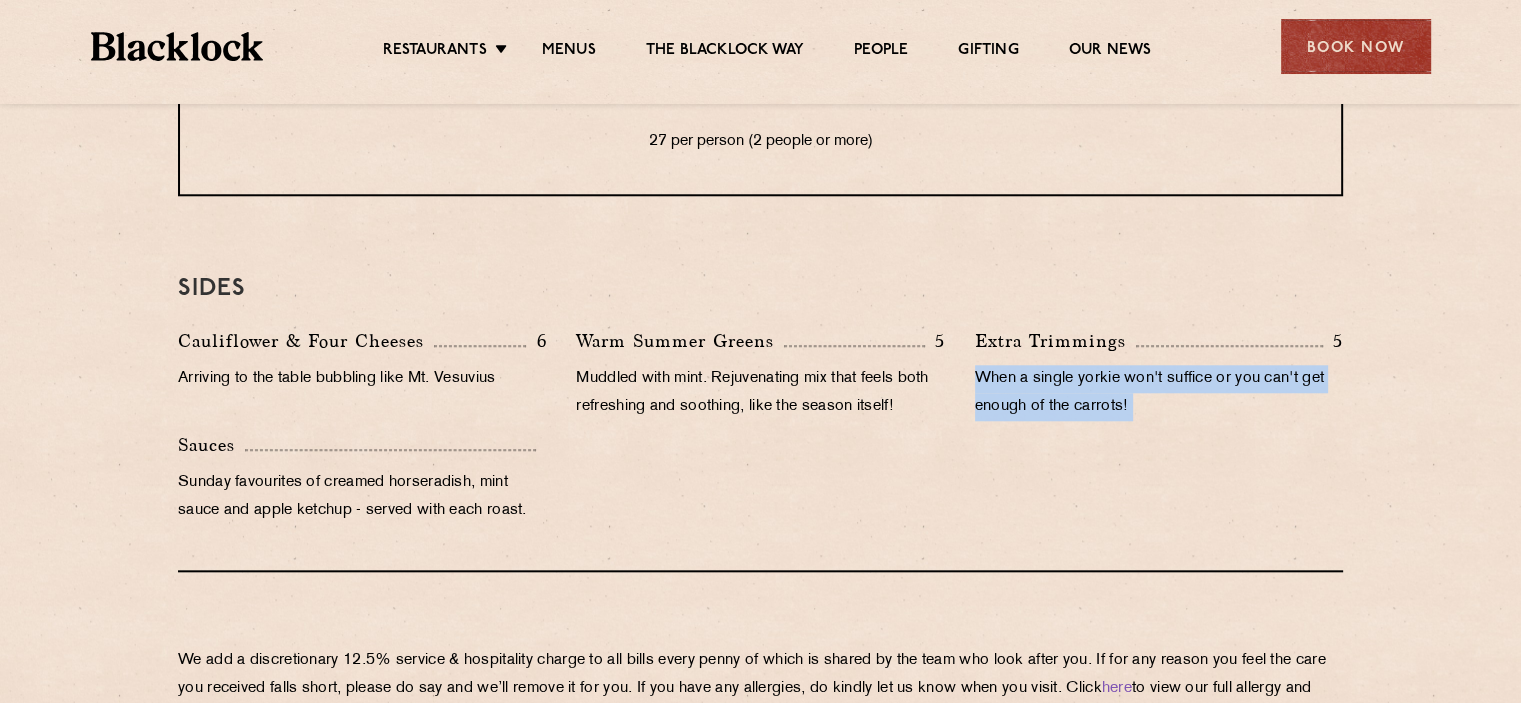 click on "When a single yorkie won't suffice or you can't get enough of the carrots!" at bounding box center [1159, 393] 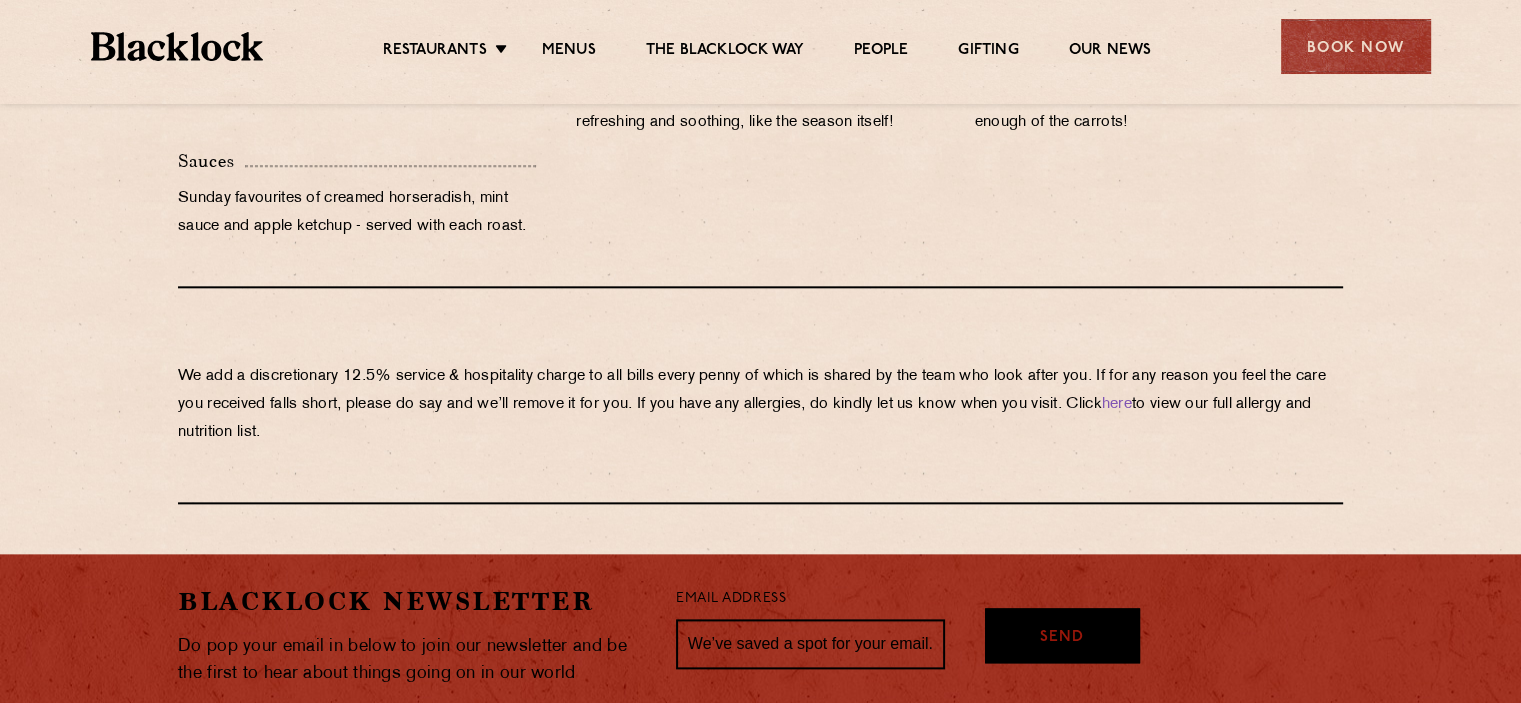 scroll, scrollTop: 2244, scrollLeft: 0, axis: vertical 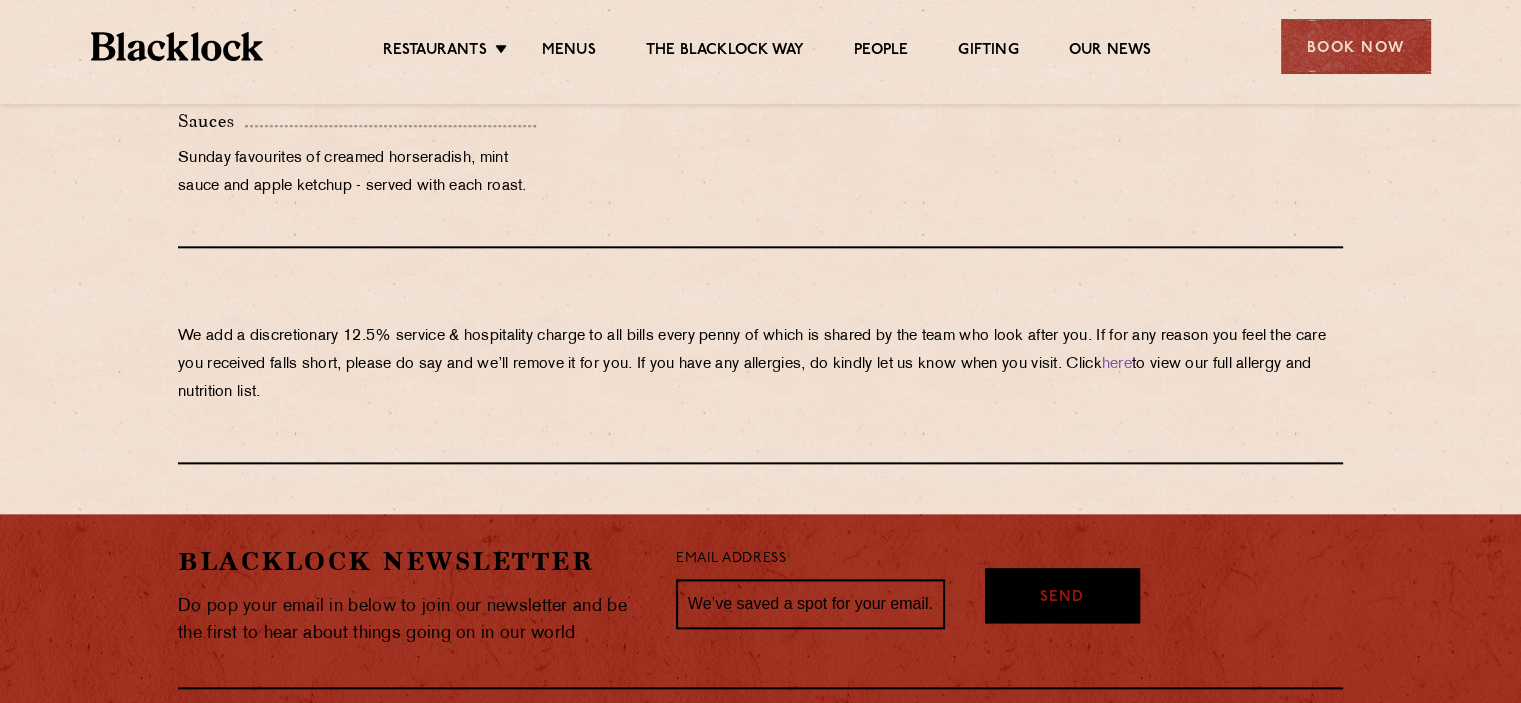 click on "We add a discretionary 12.5% service & hospitality charge to all bills every penny of which is shared by the team who look after you. If for any reason you feel the care you received falls short, please do say and we’ll remove it for you. If you have any allergies, do kindly let us know when you visit.  Click  here  to view our full allergy and nutrition list." at bounding box center [760, 356] 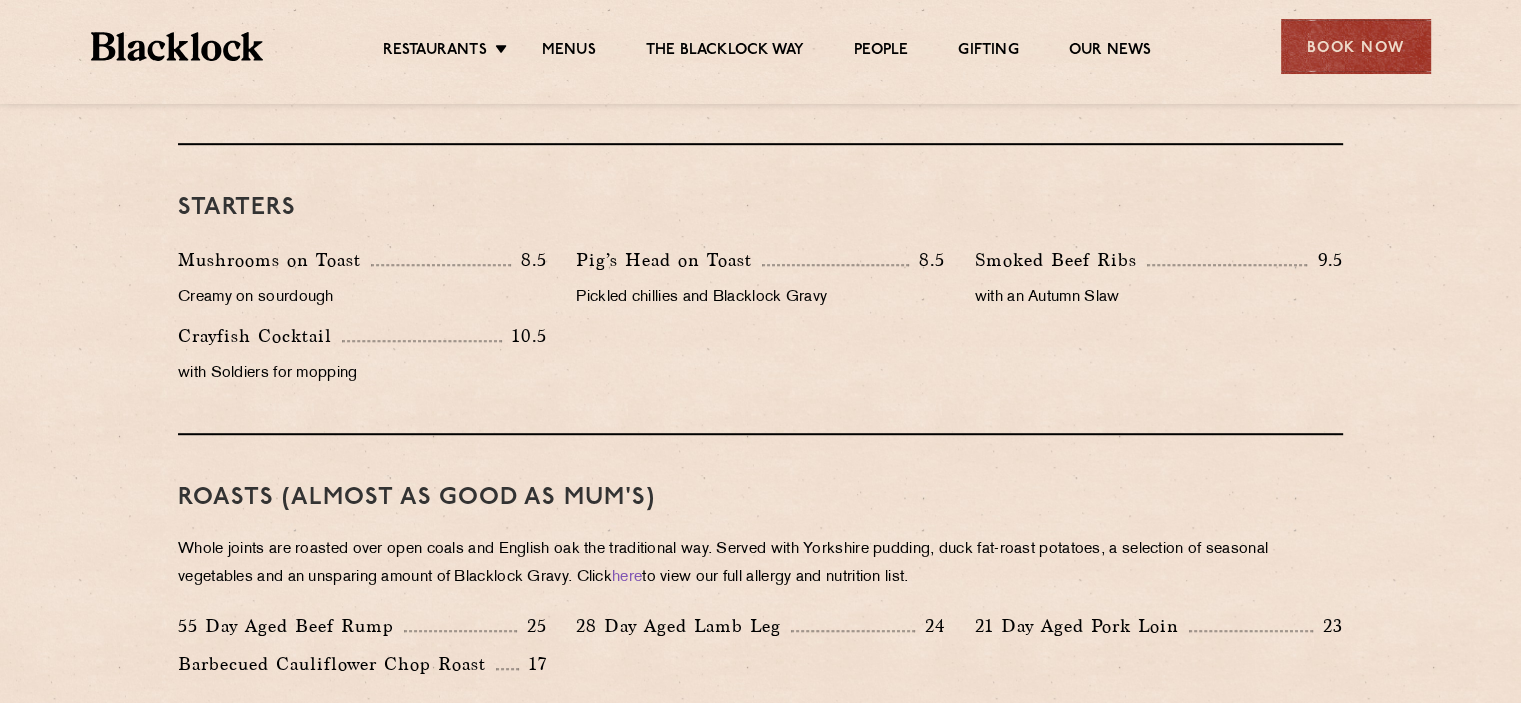 scroll, scrollTop: 1394, scrollLeft: 0, axis: vertical 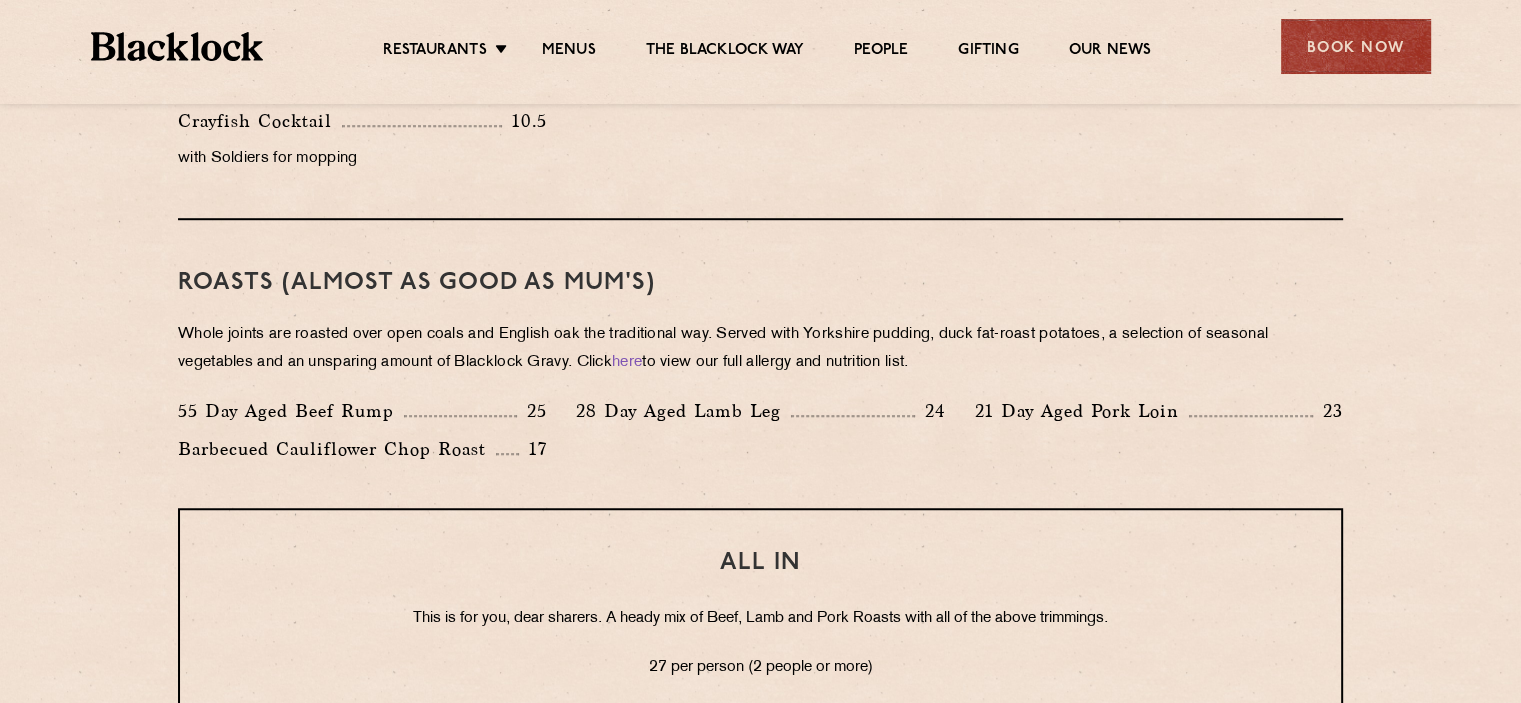 click on "Whole joints are roasted over open coals and English oak the traditional way. Served with Yorkshire pudding, duck fat-roast potatoes, a selection of seasonal vegetables and an unsparing amount of Blacklock Gravy.  Click  here  to view our full allergy and nutrition list." at bounding box center [760, 349] 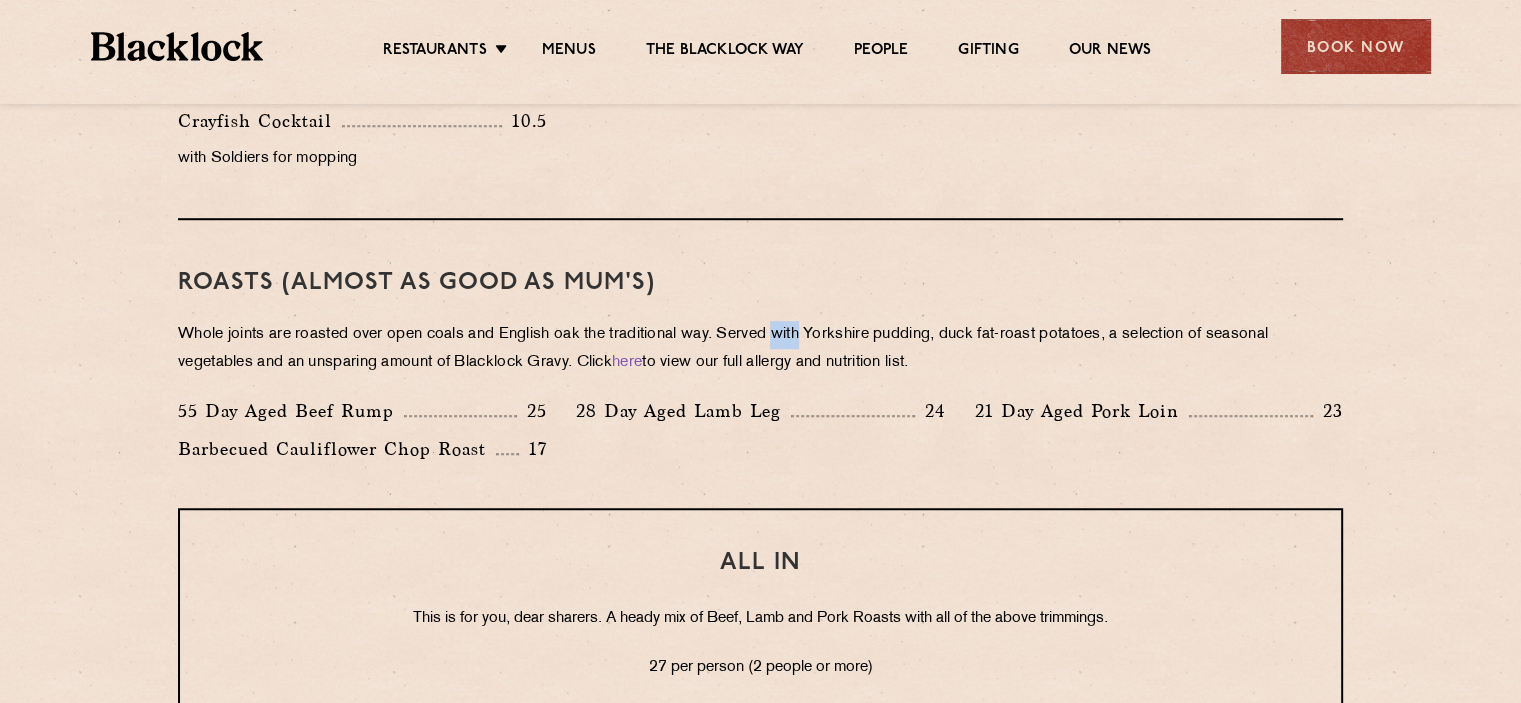 click on "Whole joints are roasted over open coals and English oak the traditional way. Served with Yorkshire pudding, duck fat-roast potatoes, a selection of seasonal vegetables and an unsparing amount of Blacklock Gravy.  Click  here  to view our full allergy and nutrition list." at bounding box center [760, 349] 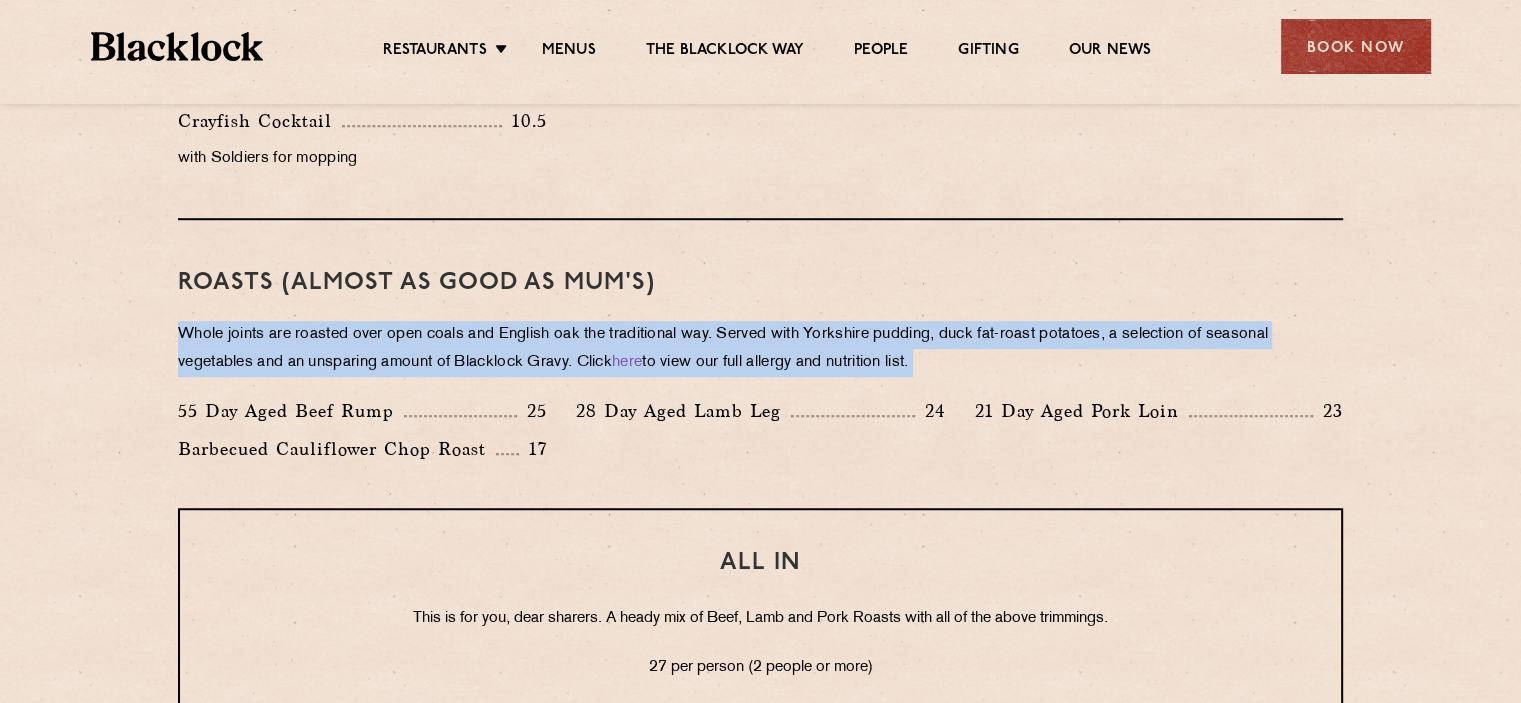 click on "Whole joints are roasted over open coals and English oak the traditional way. Served with Yorkshire pudding, duck fat-roast potatoes, a selection of seasonal vegetables and an unsparing amount of Blacklock Gravy.  Click  here  to view our full allergy and nutrition list." at bounding box center (760, 349) 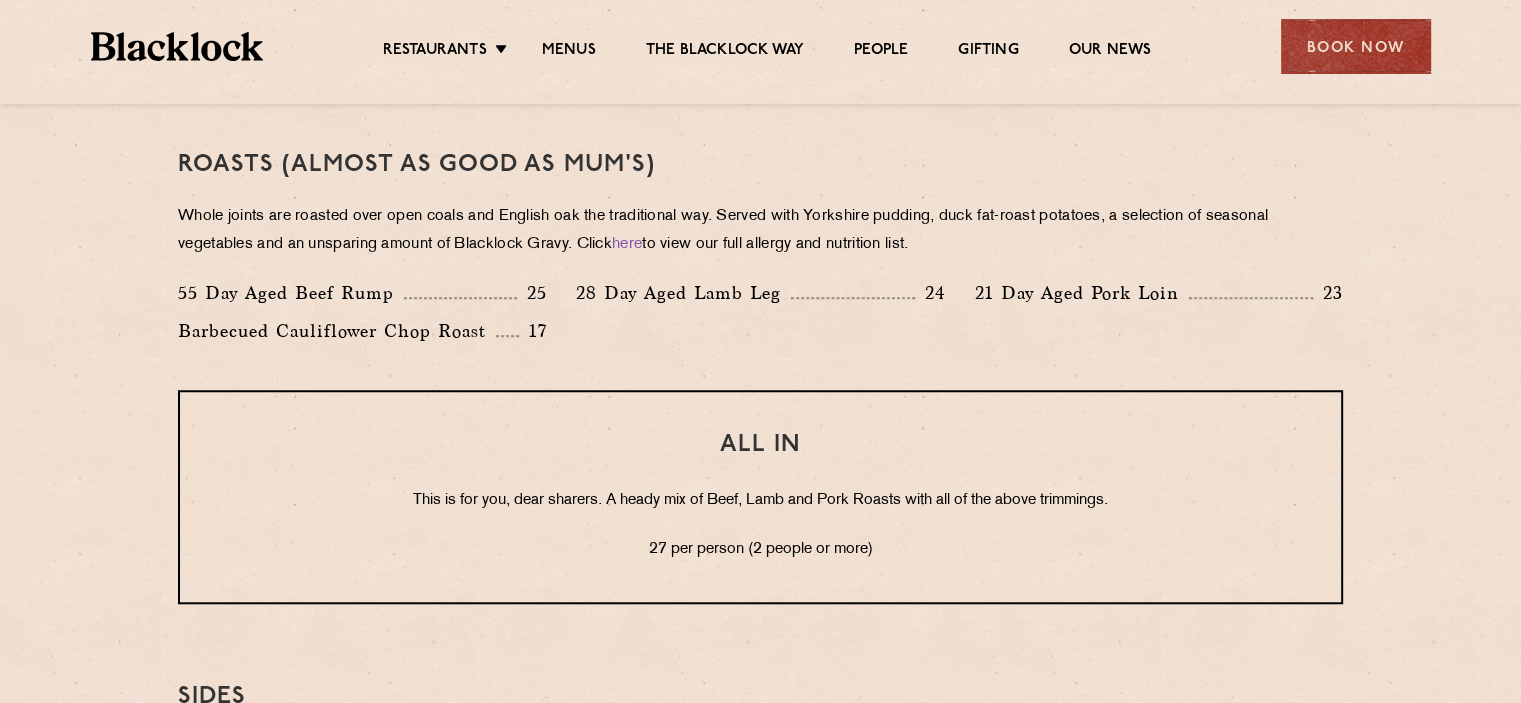 scroll, scrollTop: 1550, scrollLeft: 0, axis: vertical 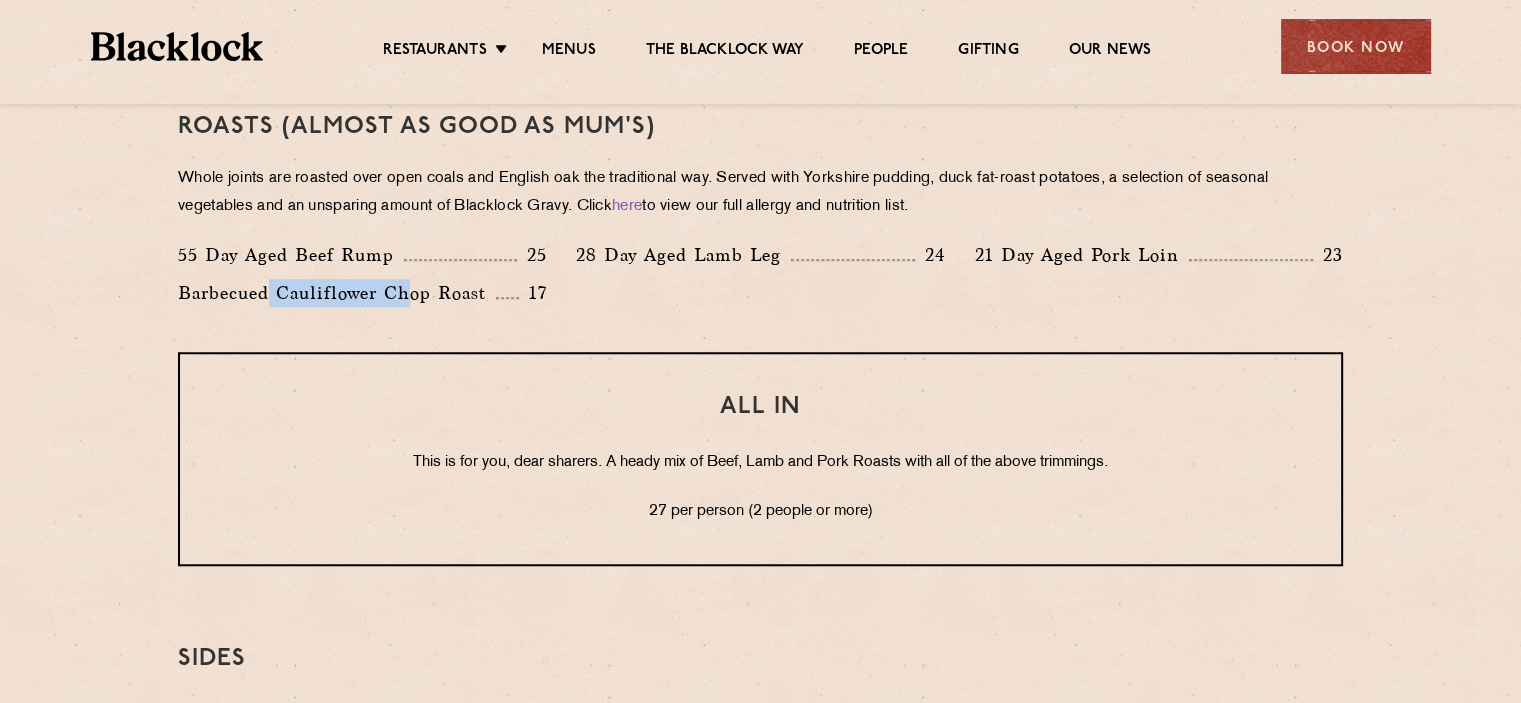 drag, startPoint x: 411, startPoint y: 288, endPoint x: 232, endPoint y: 311, distance: 180.4716 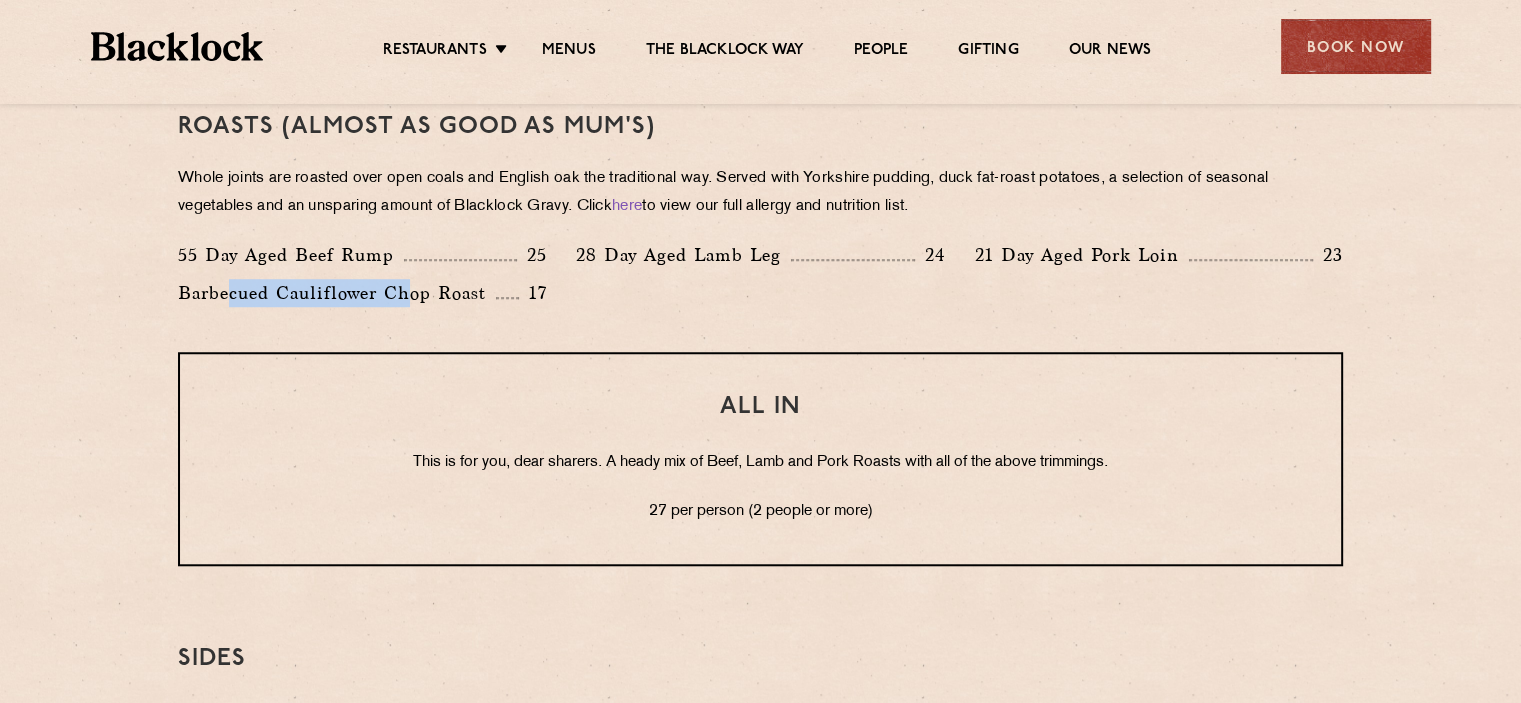 click on "Barbecued Cauliflower Chop Roast
17" at bounding box center (362, 298) 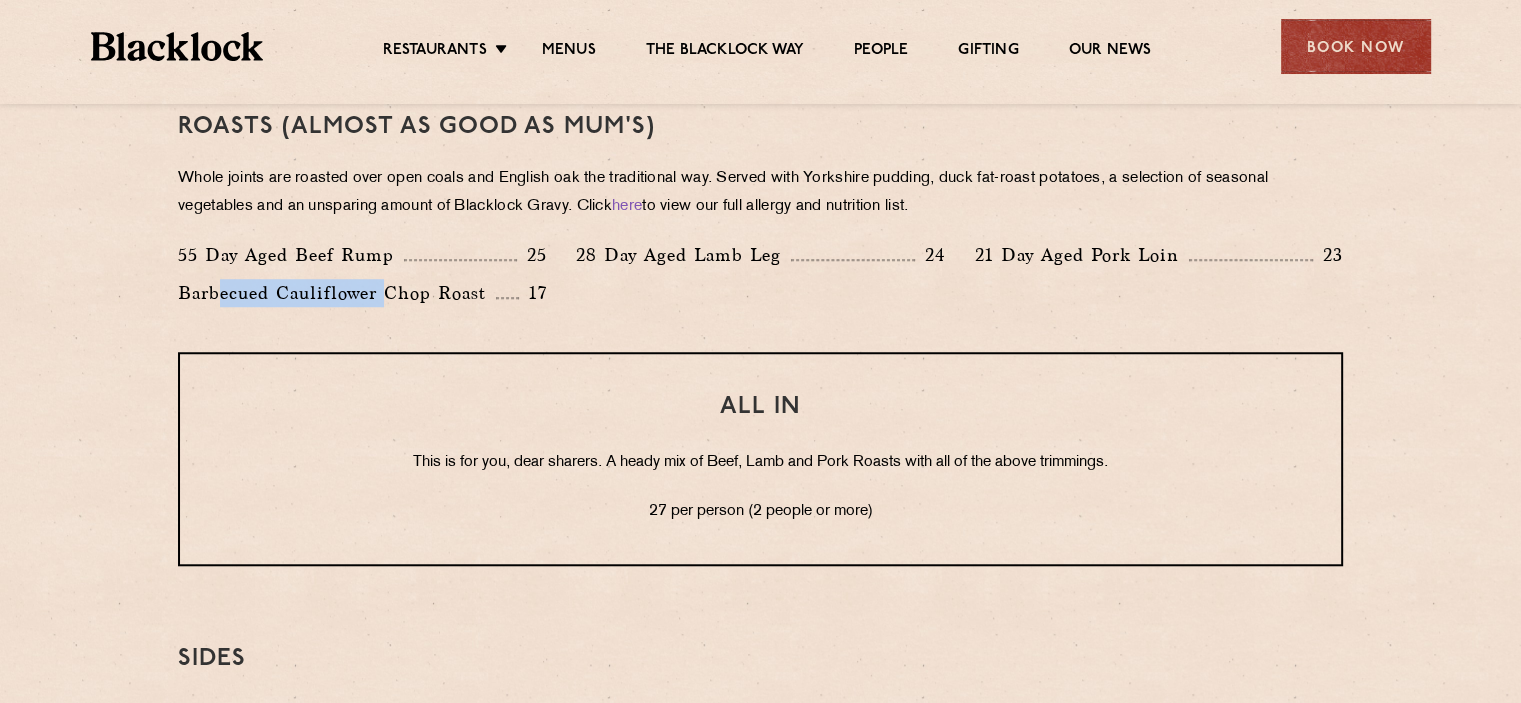 drag, startPoint x: 219, startPoint y: 295, endPoint x: 392, endPoint y: 292, distance: 173.02602 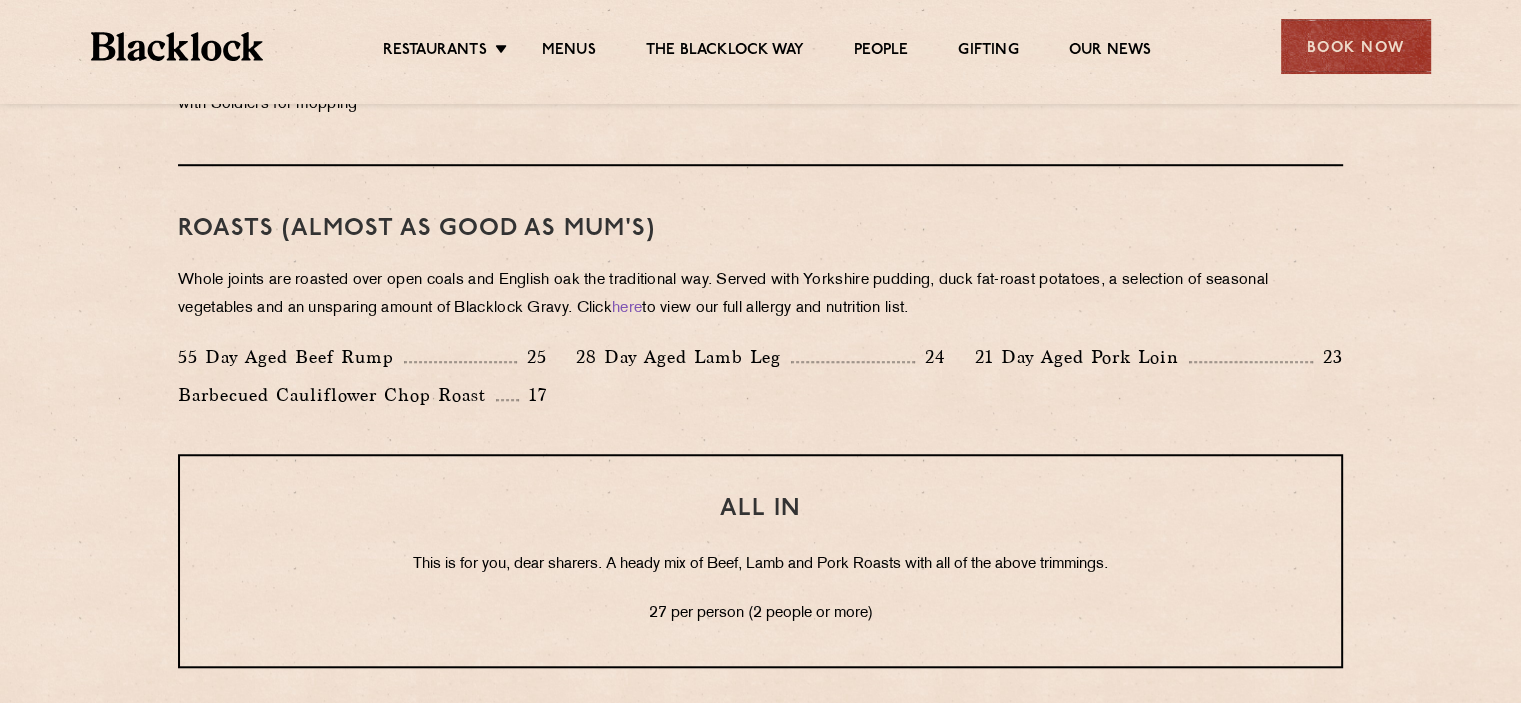 scroll, scrollTop: 1435, scrollLeft: 0, axis: vertical 